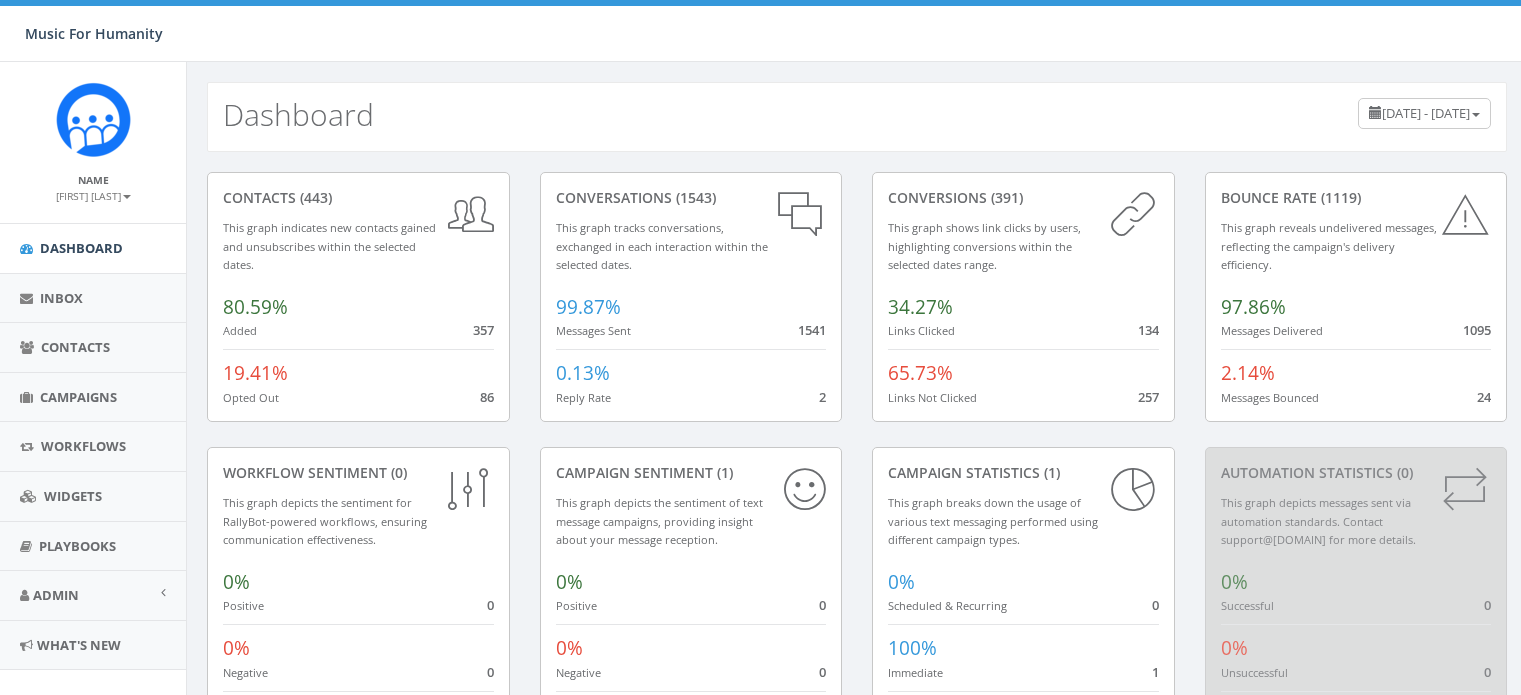scroll, scrollTop: 0, scrollLeft: 0, axis: both 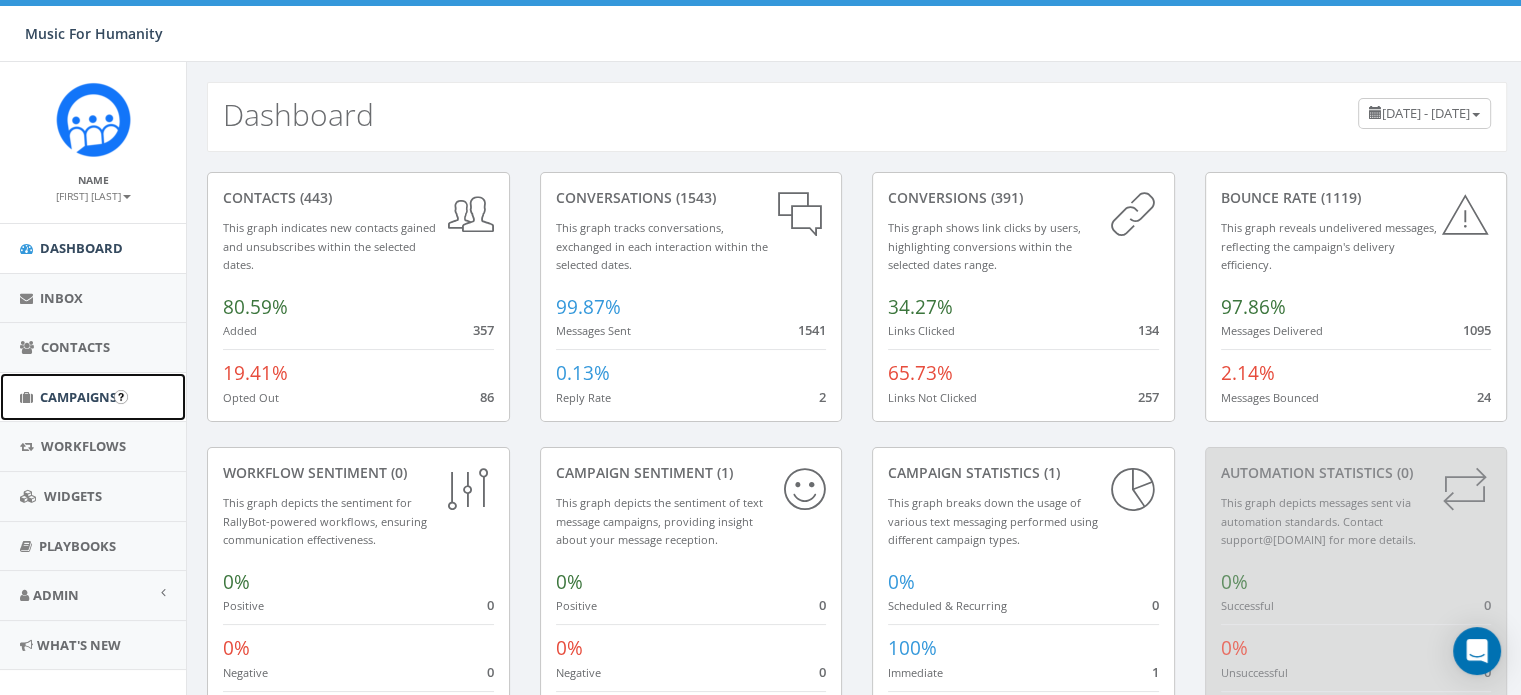 click on "Campaigns" at bounding box center (78, 397) 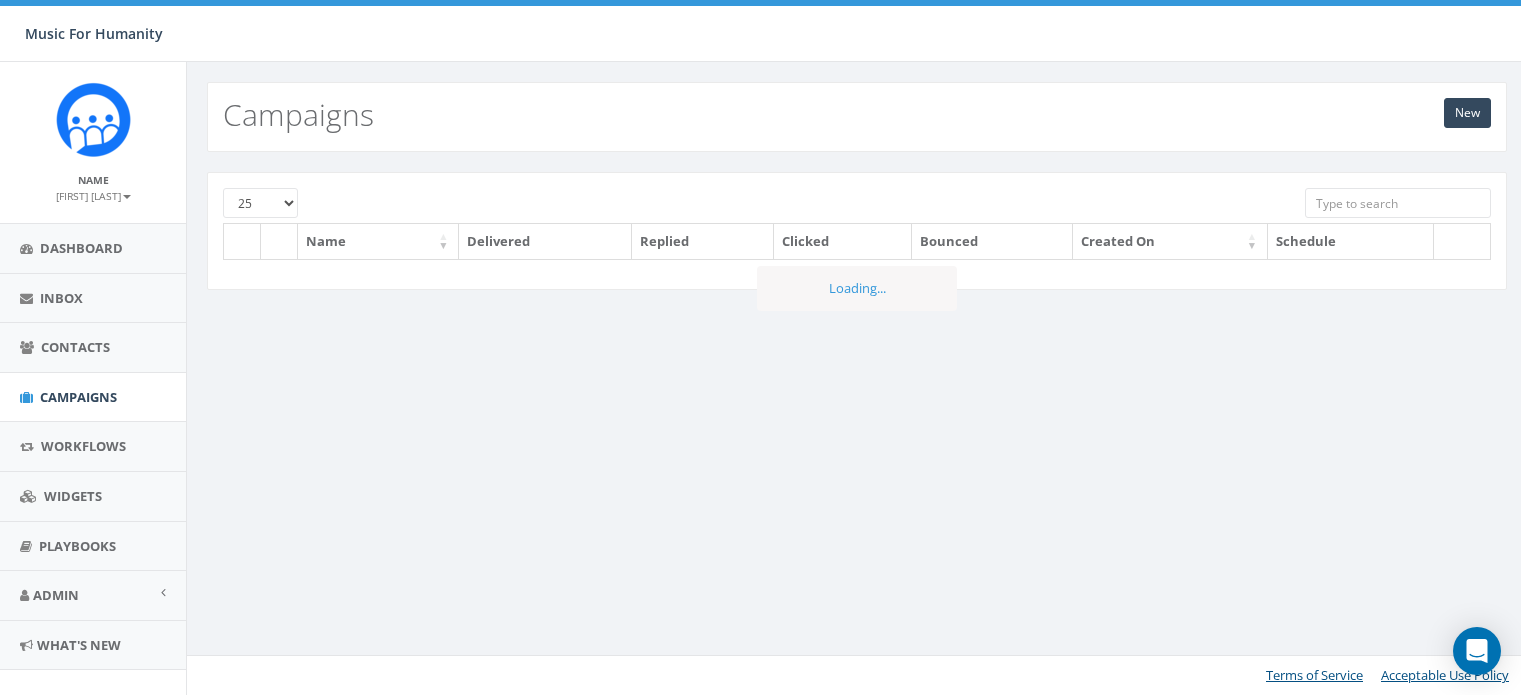 scroll, scrollTop: 0, scrollLeft: 0, axis: both 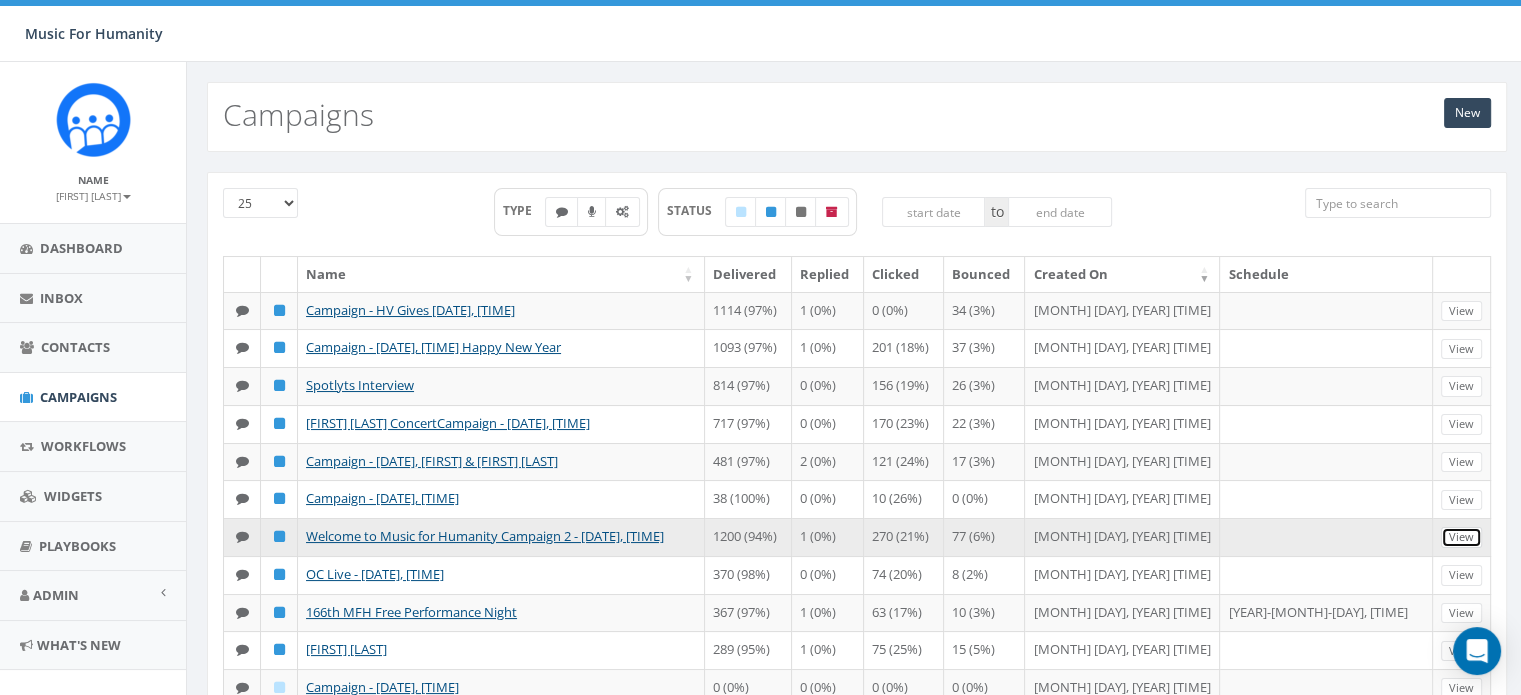 click on "View" at bounding box center (1461, 537) 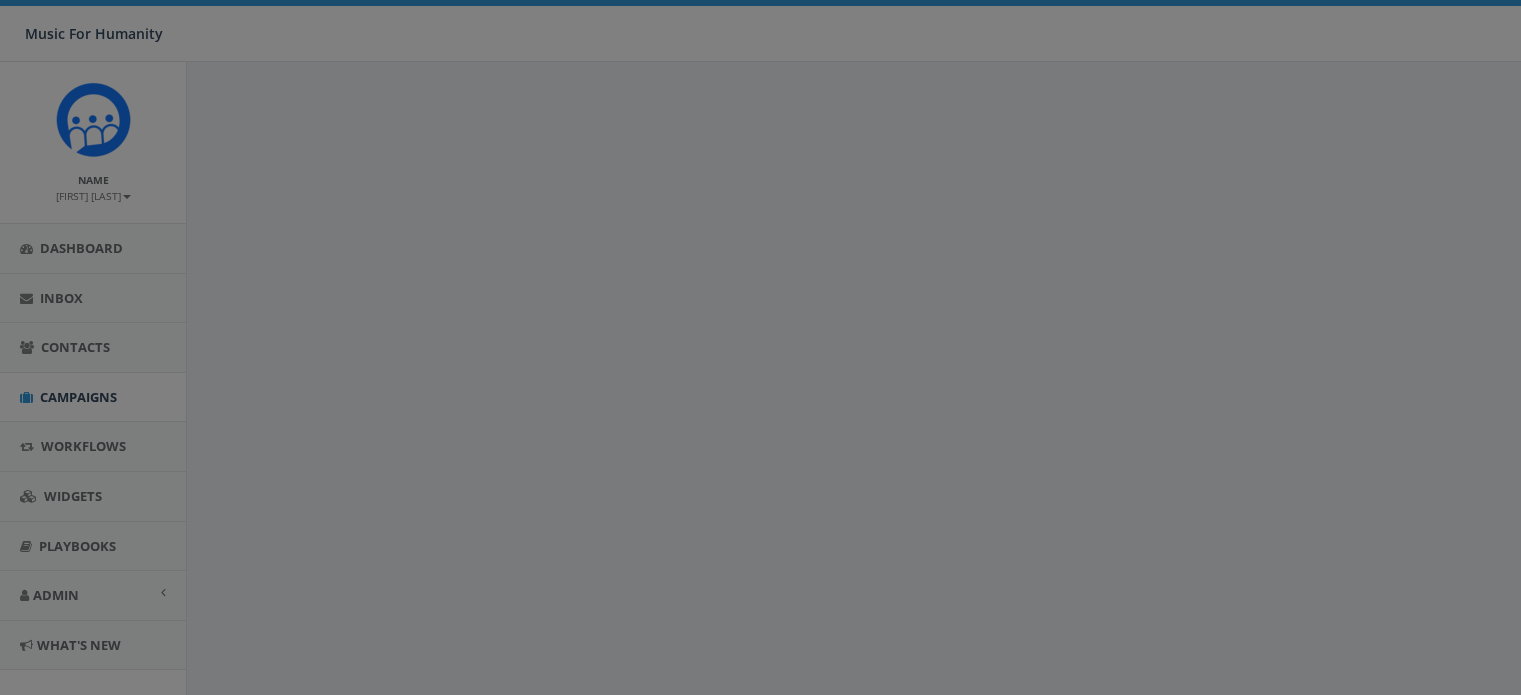 scroll, scrollTop: 0, scrollLeft: 0, axis: both 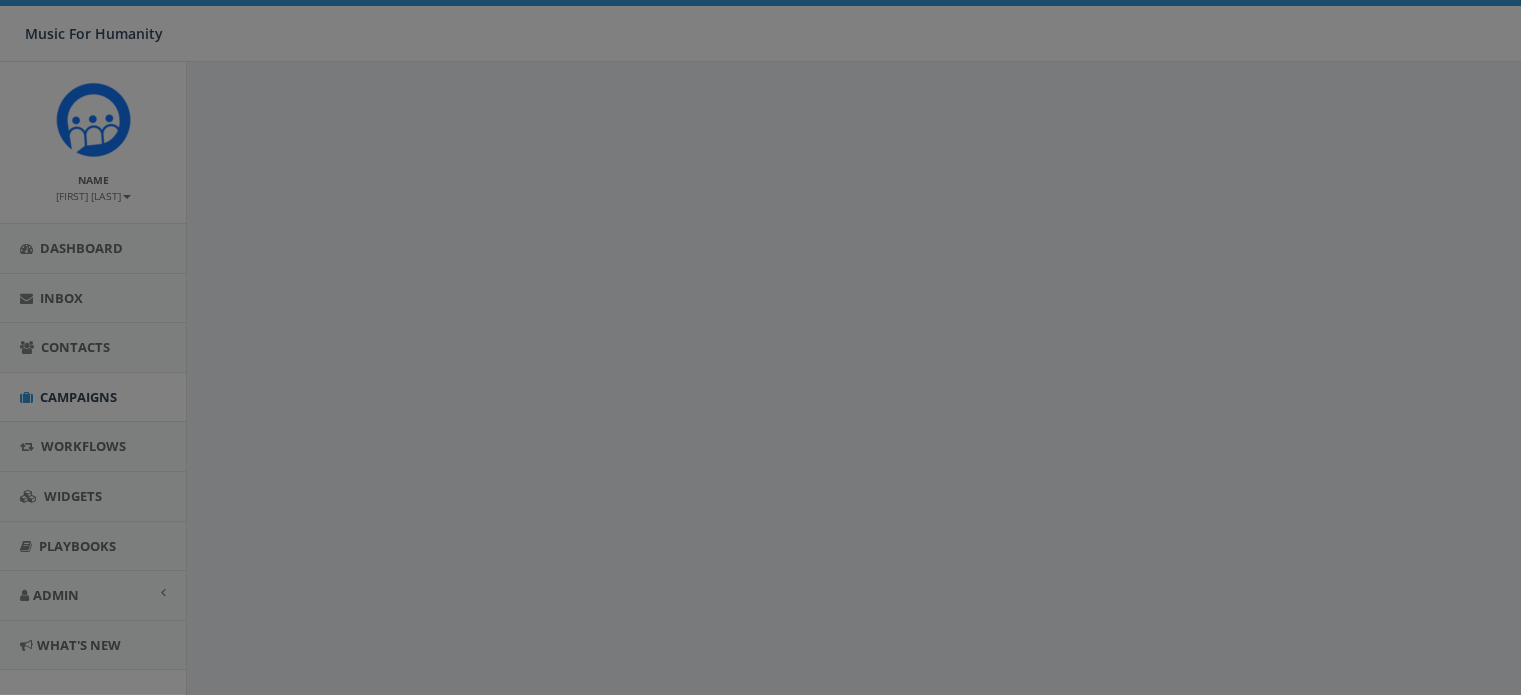 select 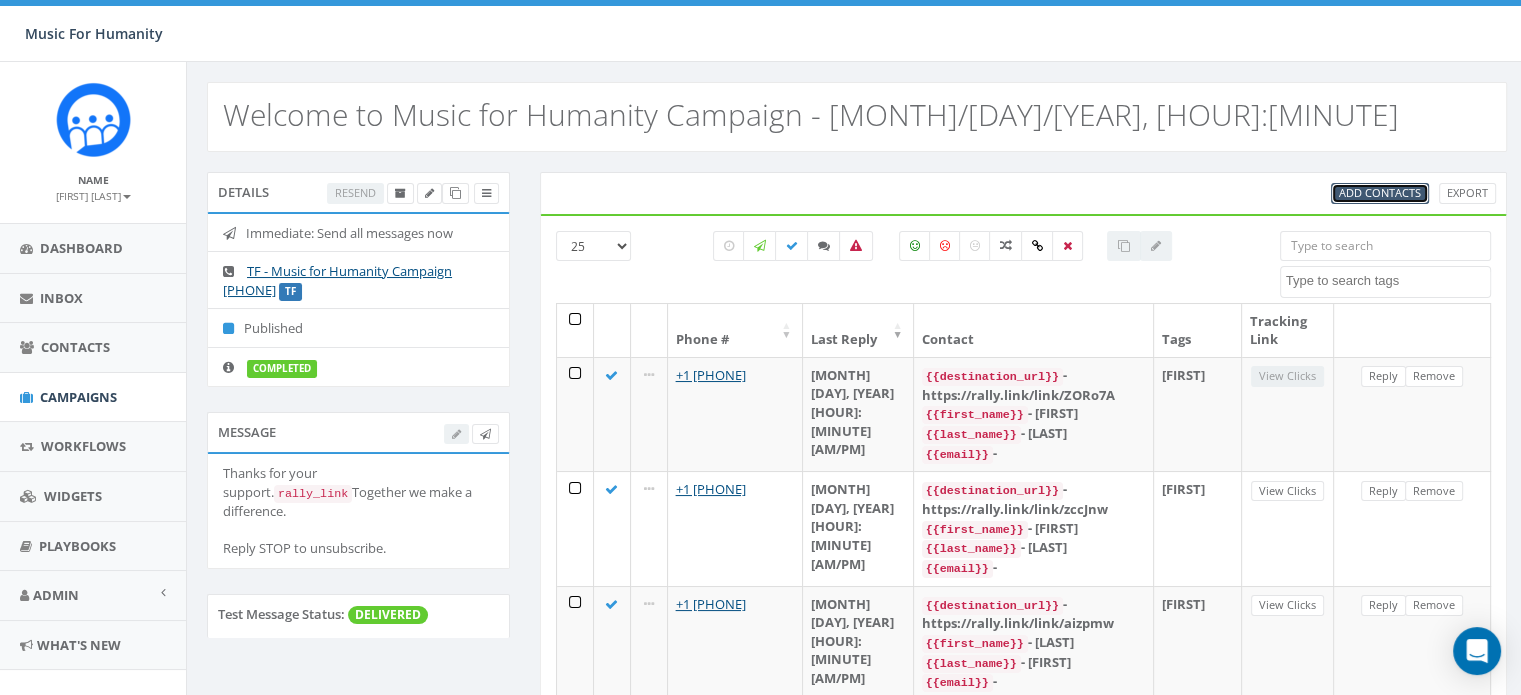 click on "Add Contacts" at bounding box center (1380, 192) 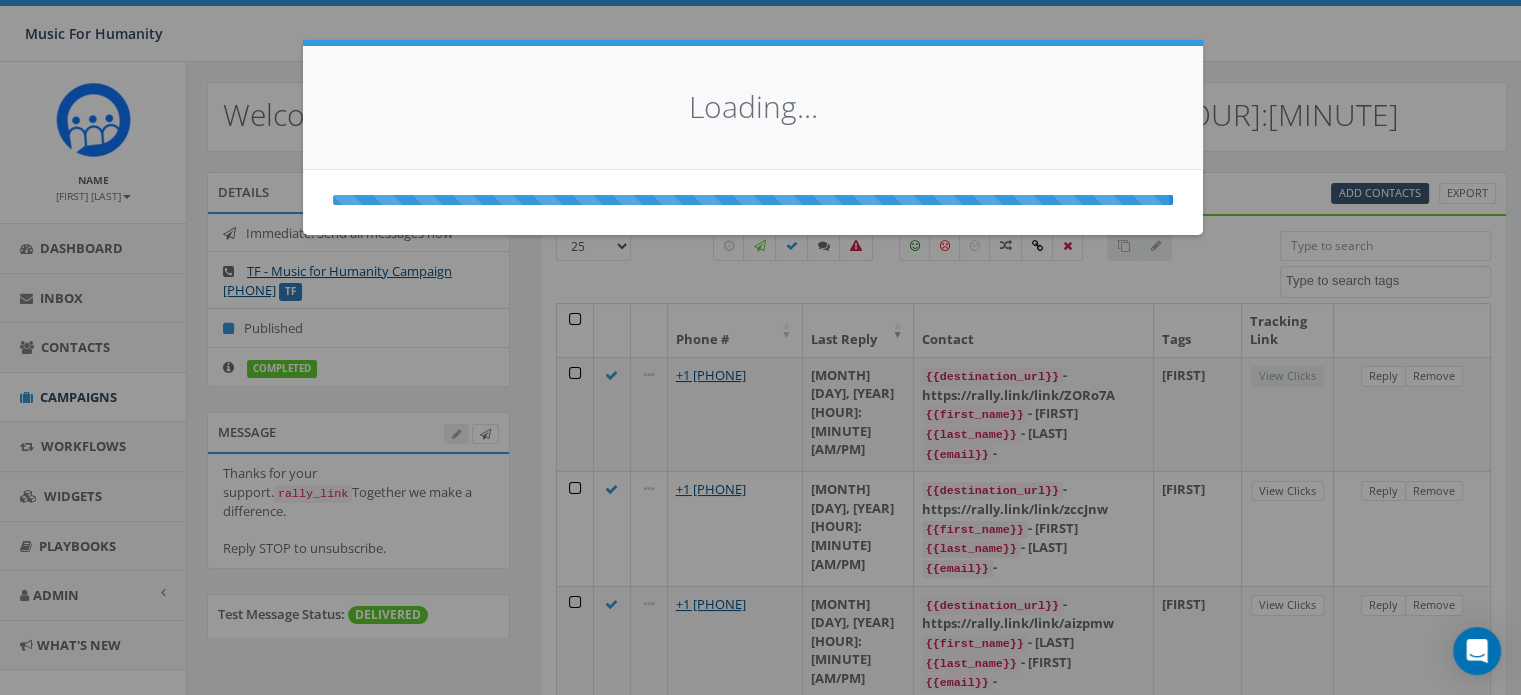 select 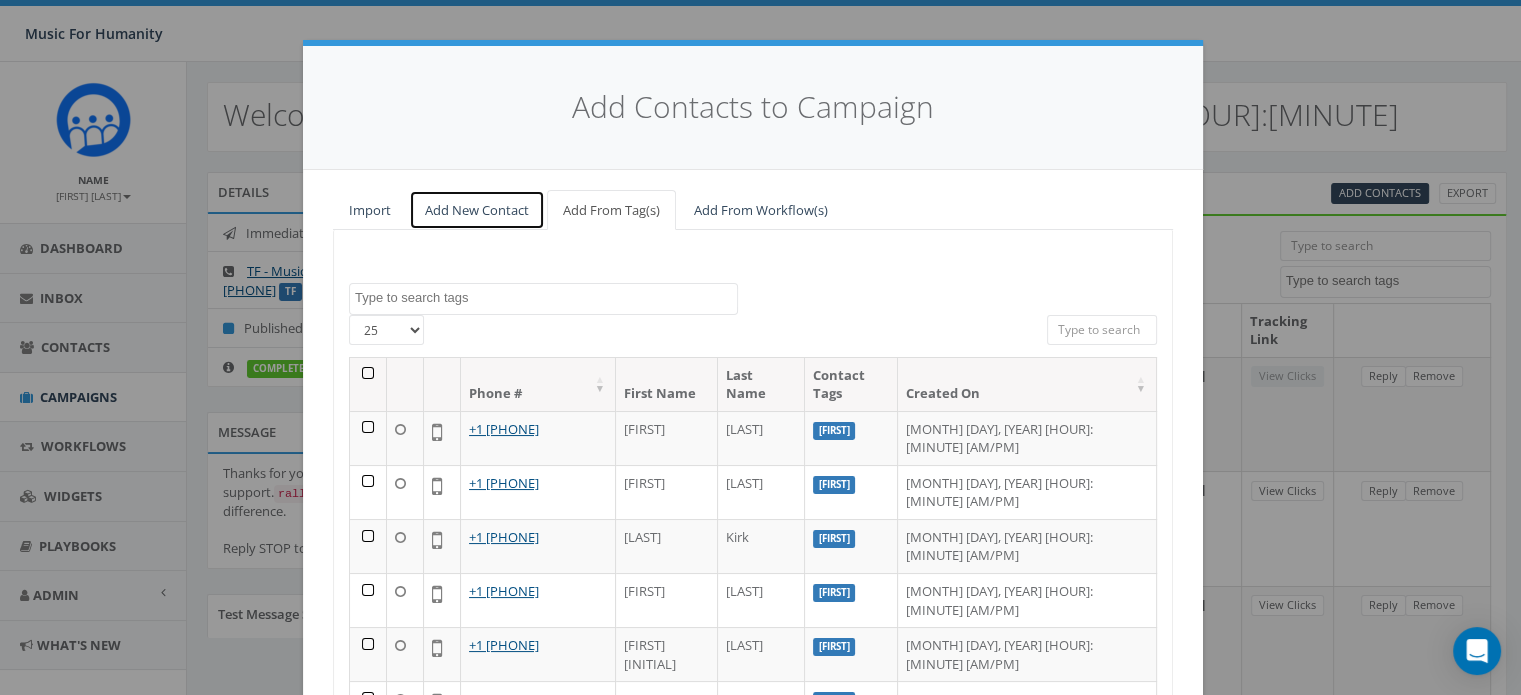 click on "Add New Contact" at bounding box center [477, 210] 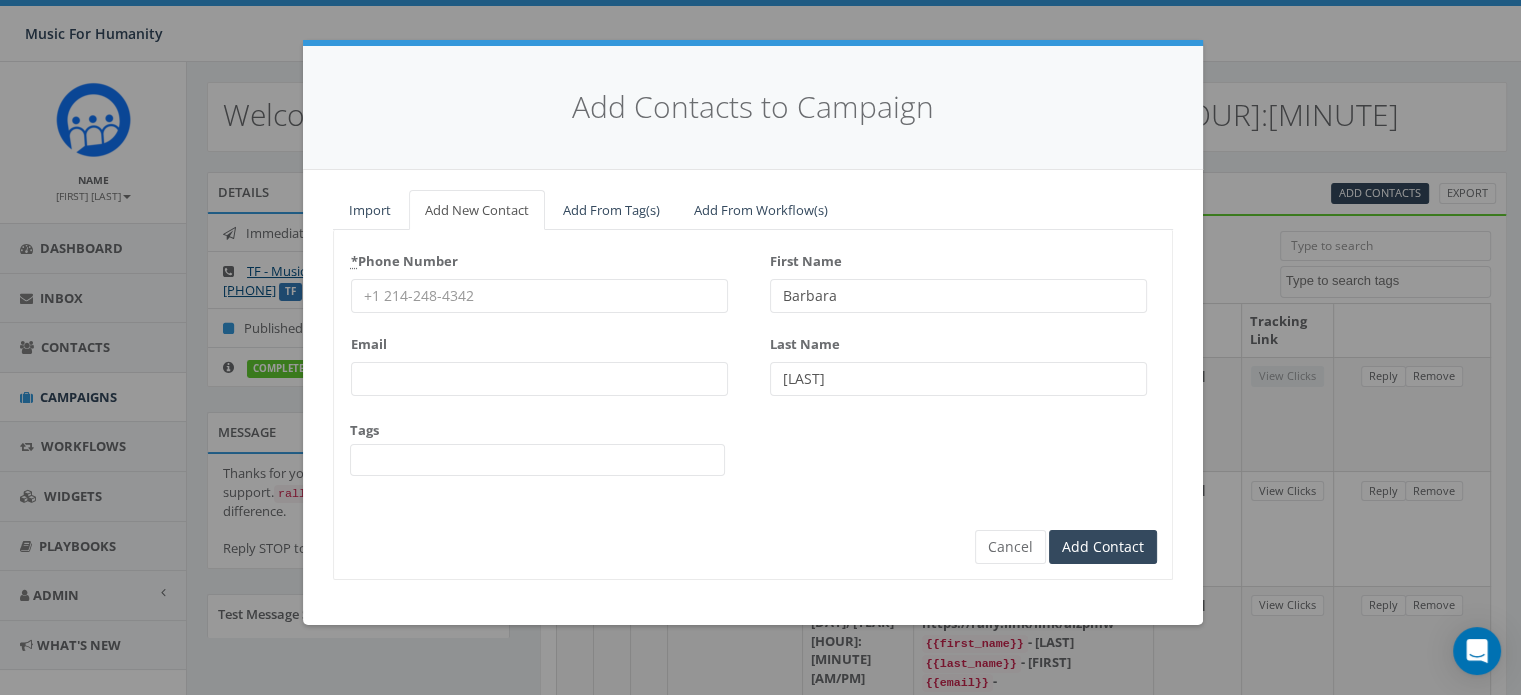 click on "*   Phone Number" at bounding box center [539, 296] 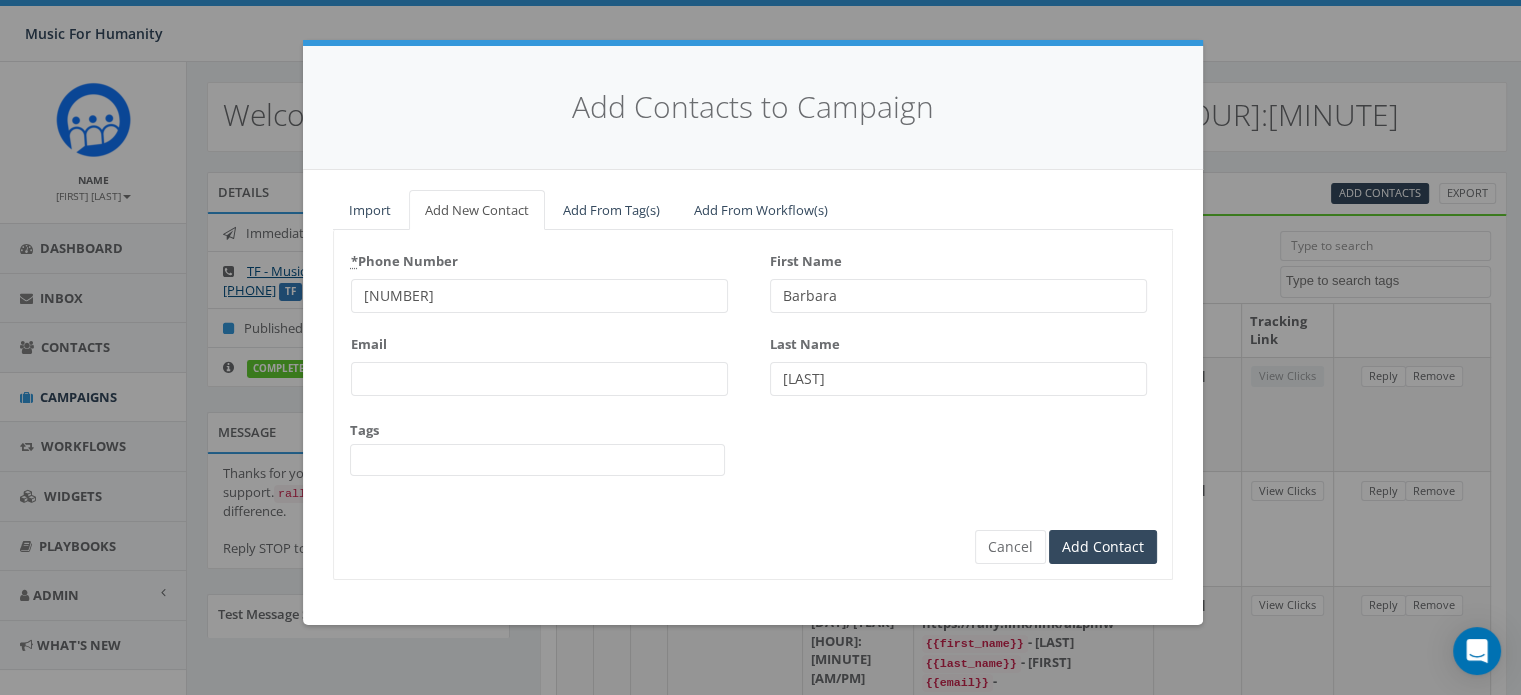 type on "[NUMBER]" 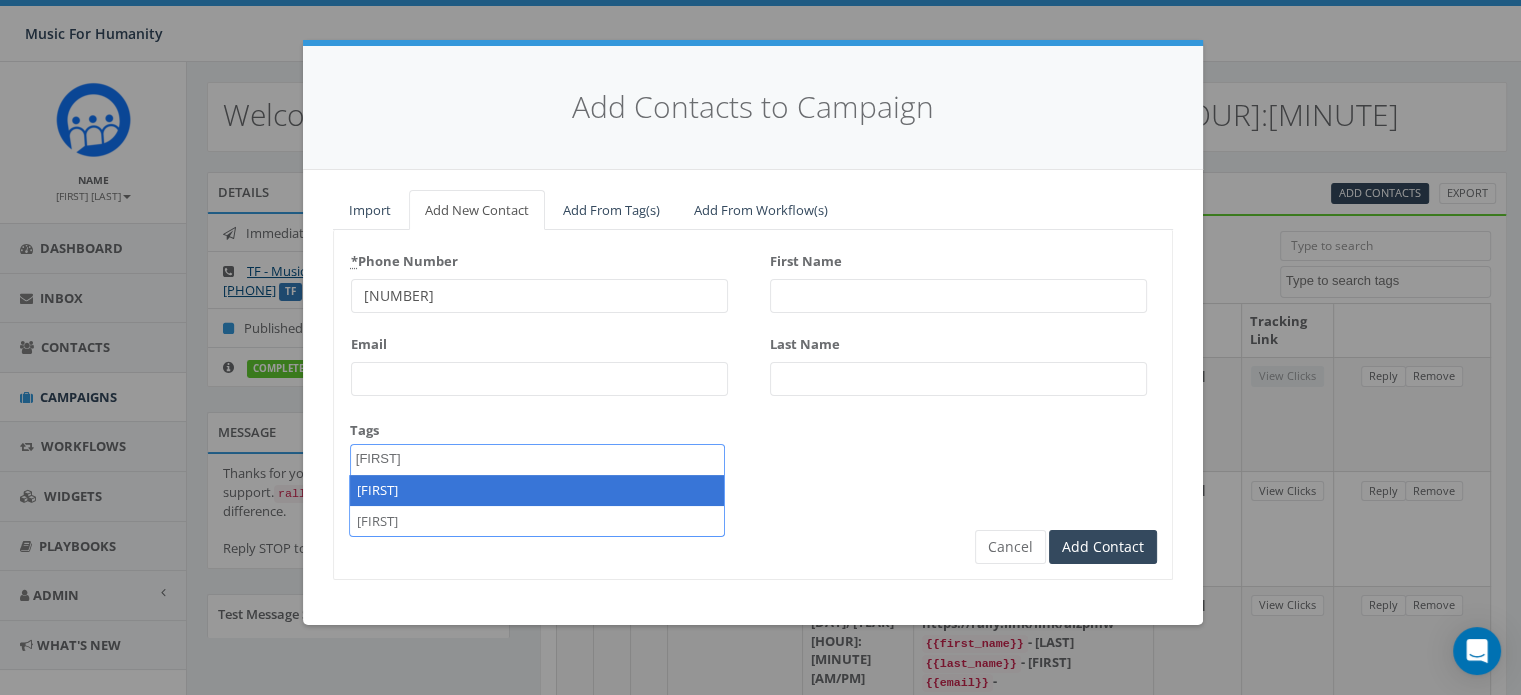 type on "[FIRST]" 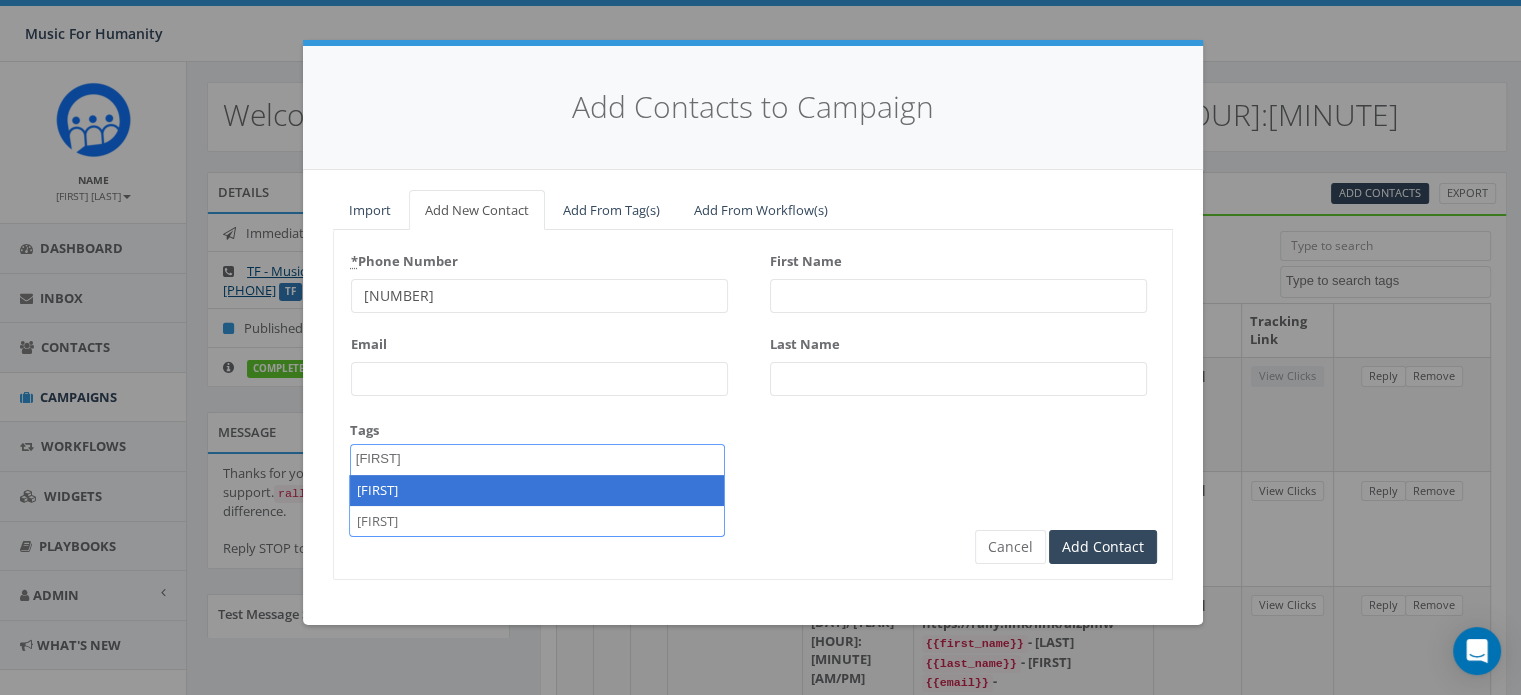 select on "[FIRST]" 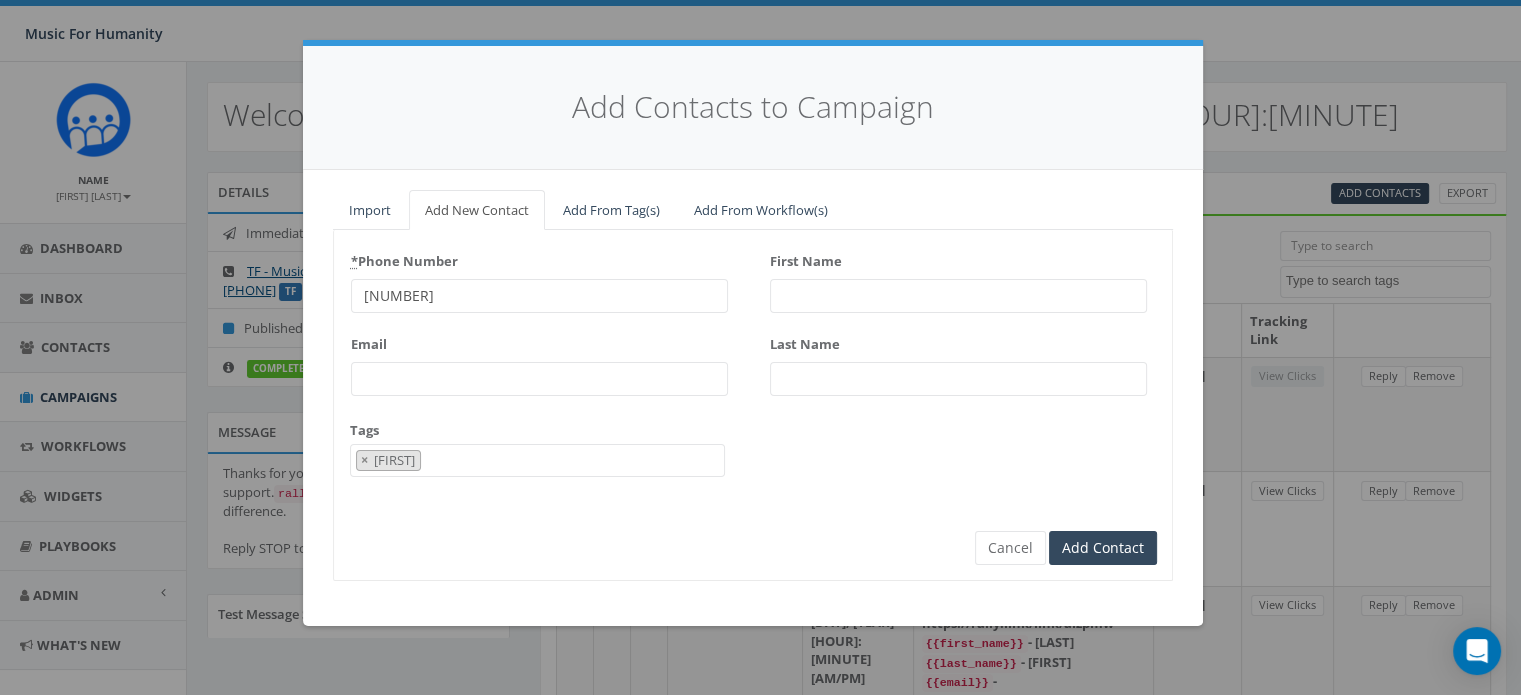 scroll, scrollTop: 167, scrollLeft: 0, axis: vertical 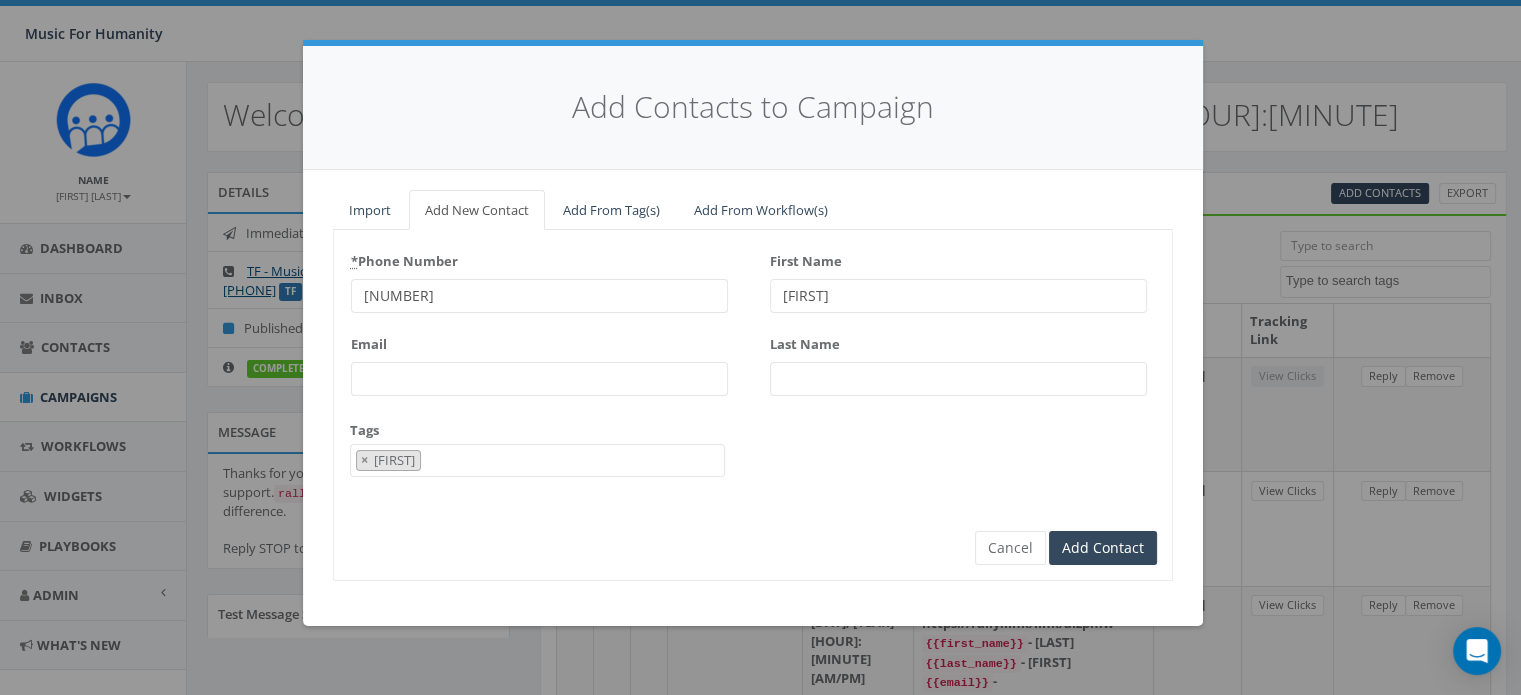 type on "[FIRST]" 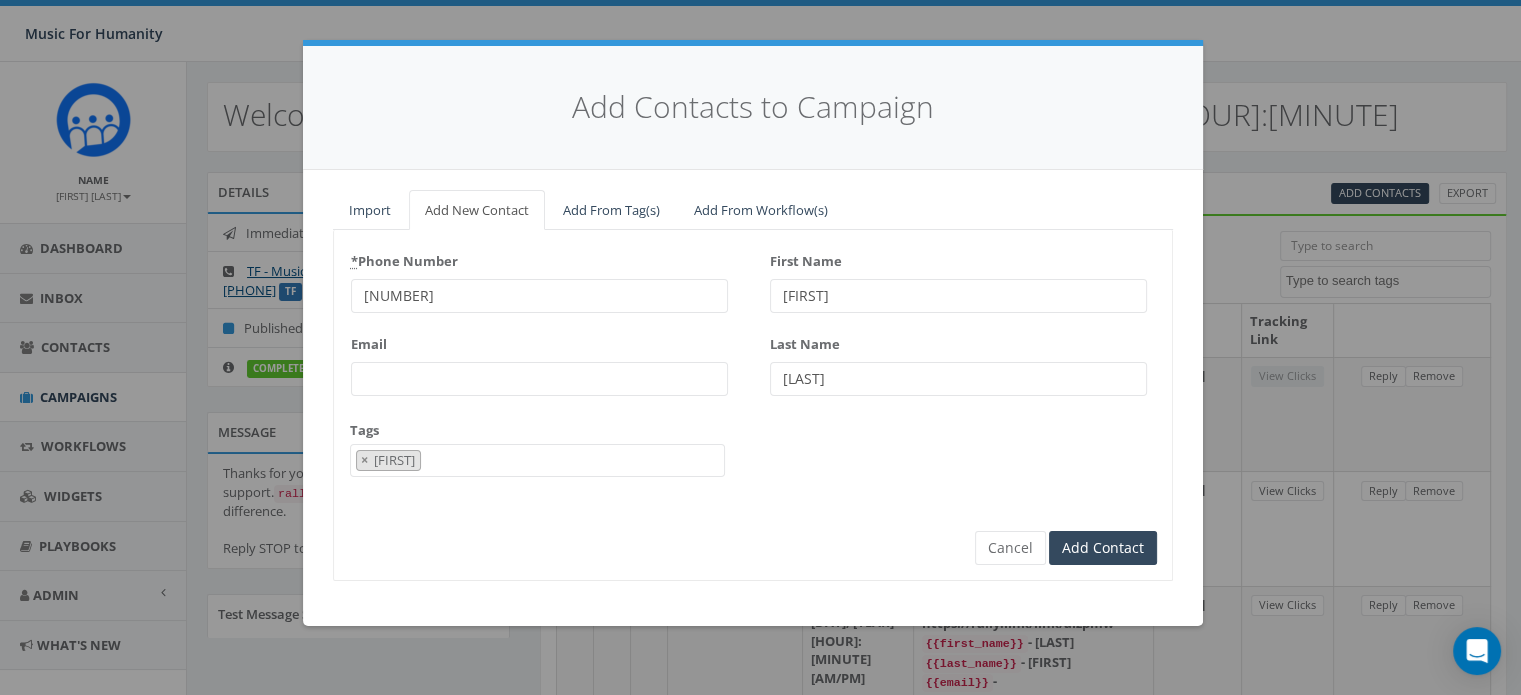 type on "[LAST]" 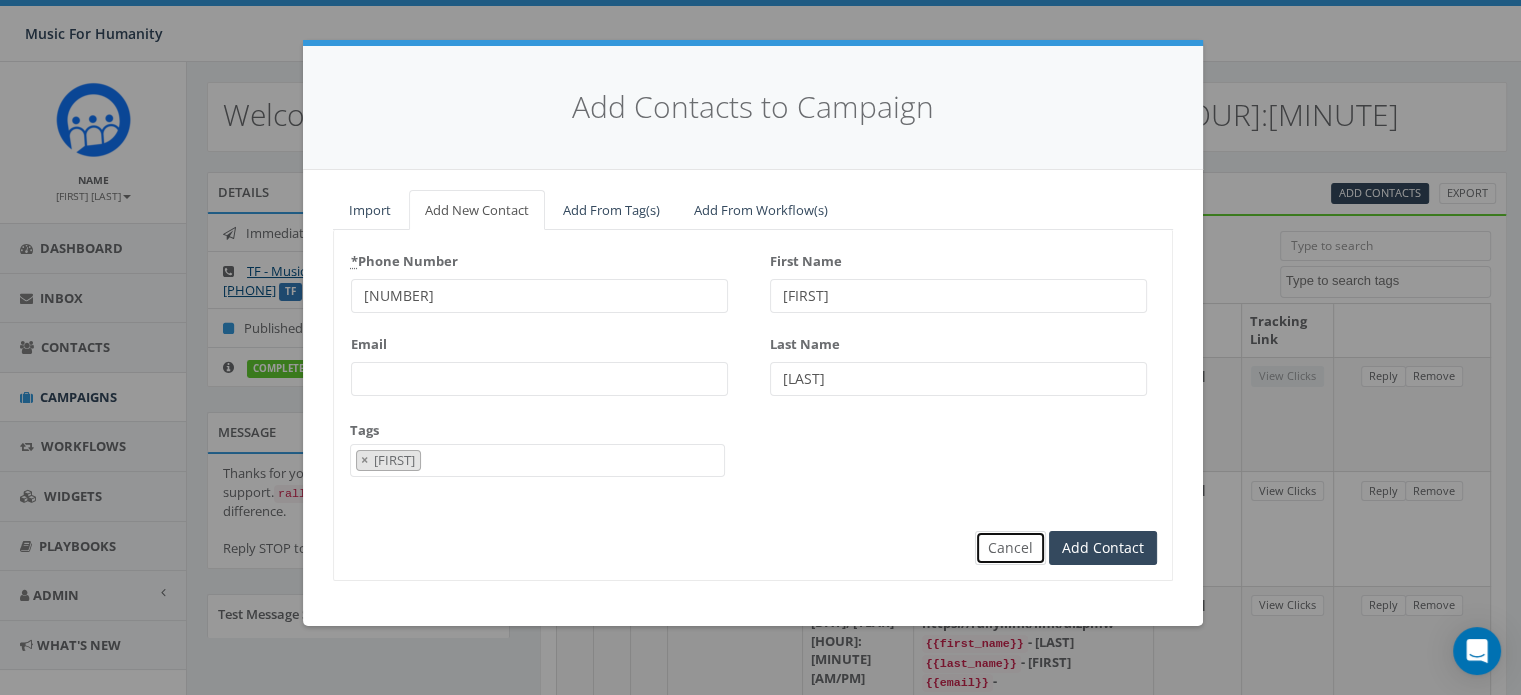 type 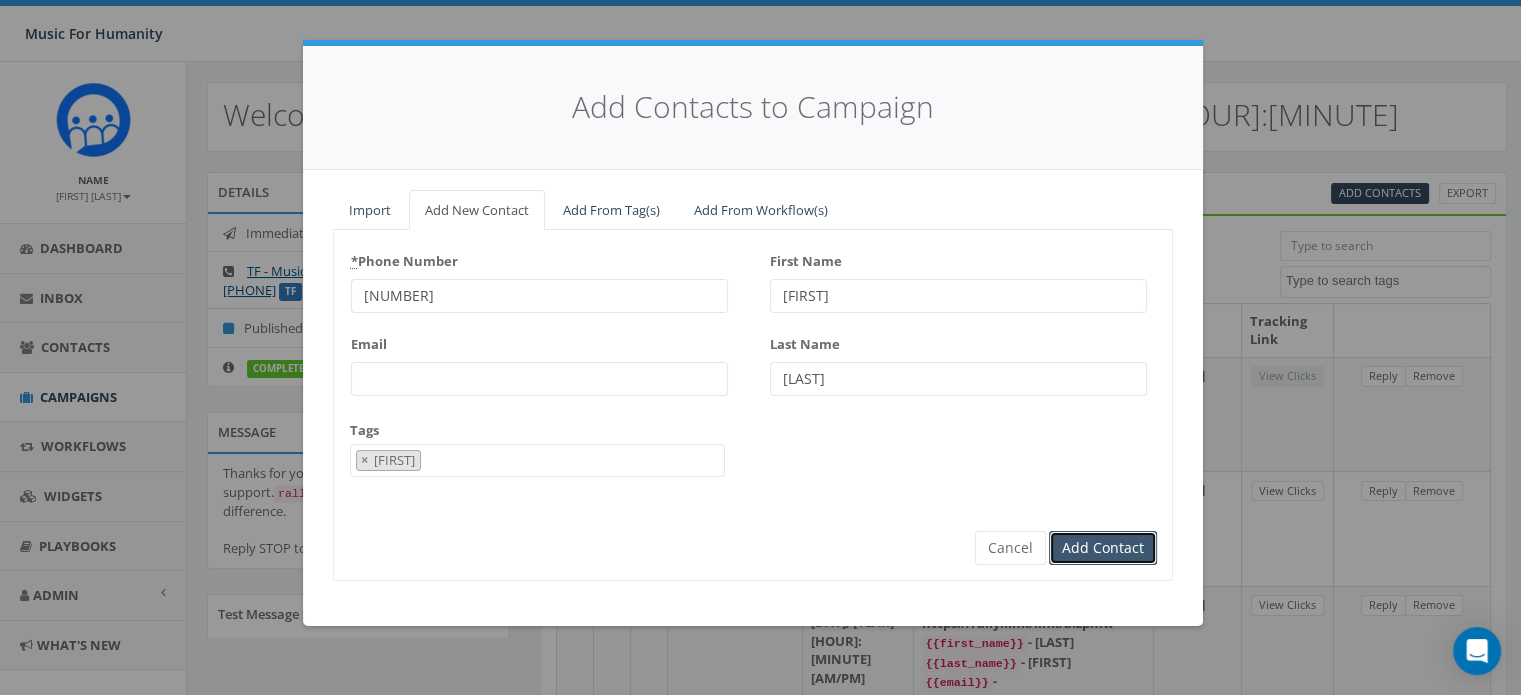 click on "Add Contact" at bounding box center (1103, 548) 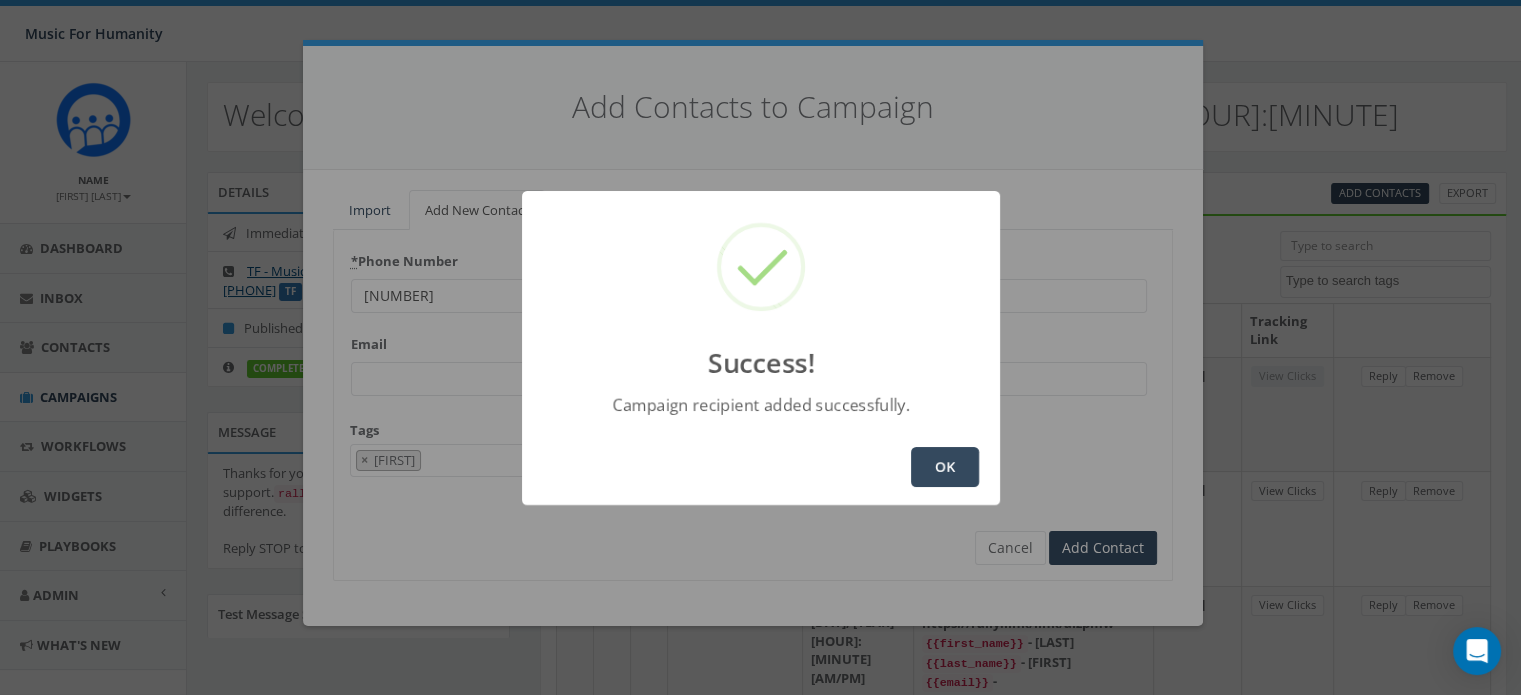 click on "OK" at bounding box center (945, 467) 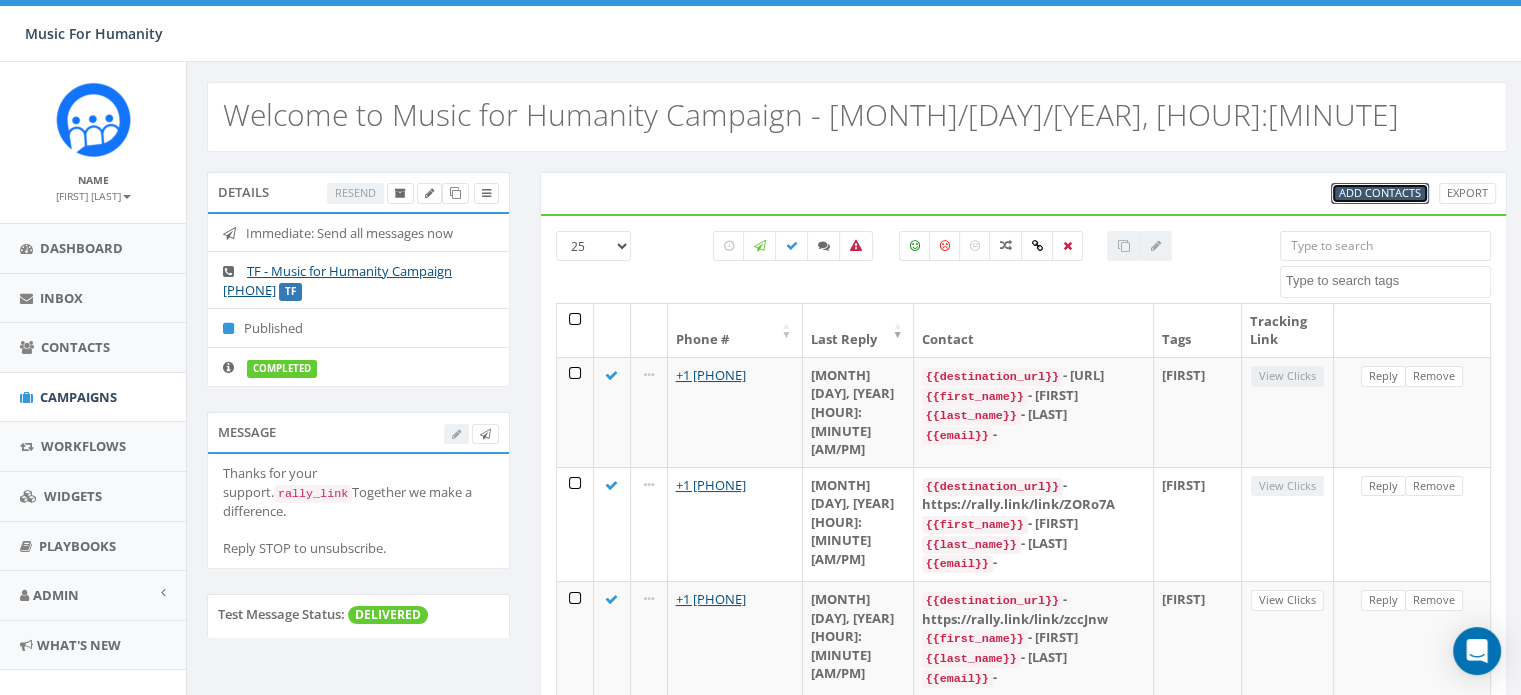 click on "Add Contacts" at bounding box center [1380, 192] 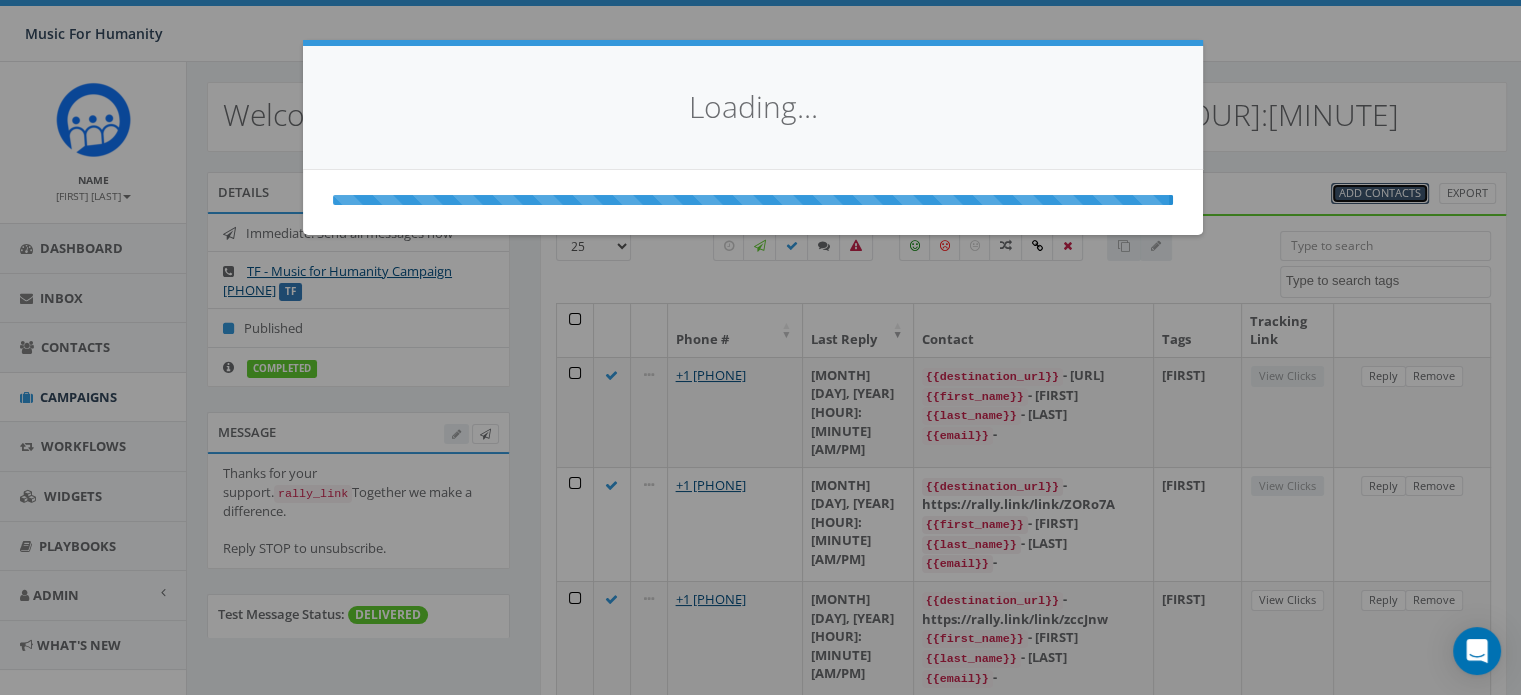 select 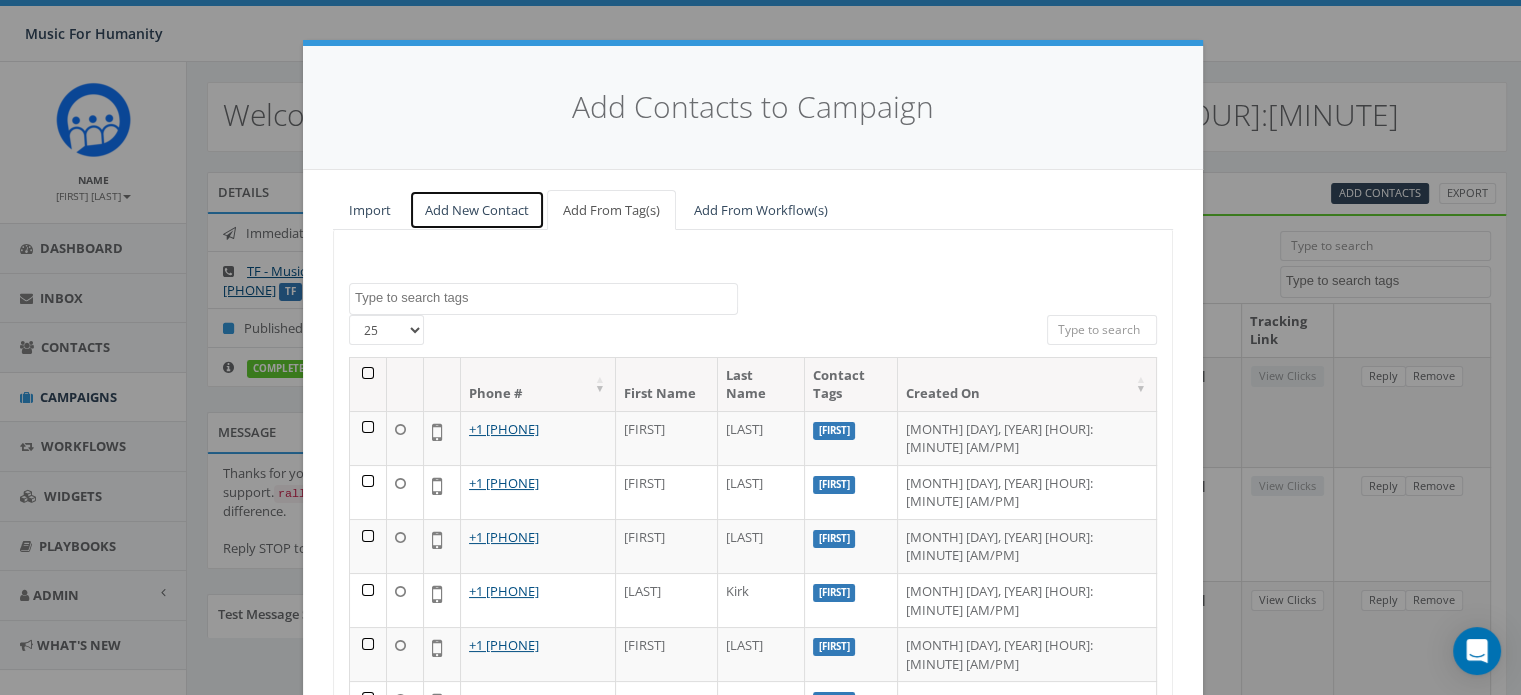 click on "Add New Contact" at bounding box center [477, 210] 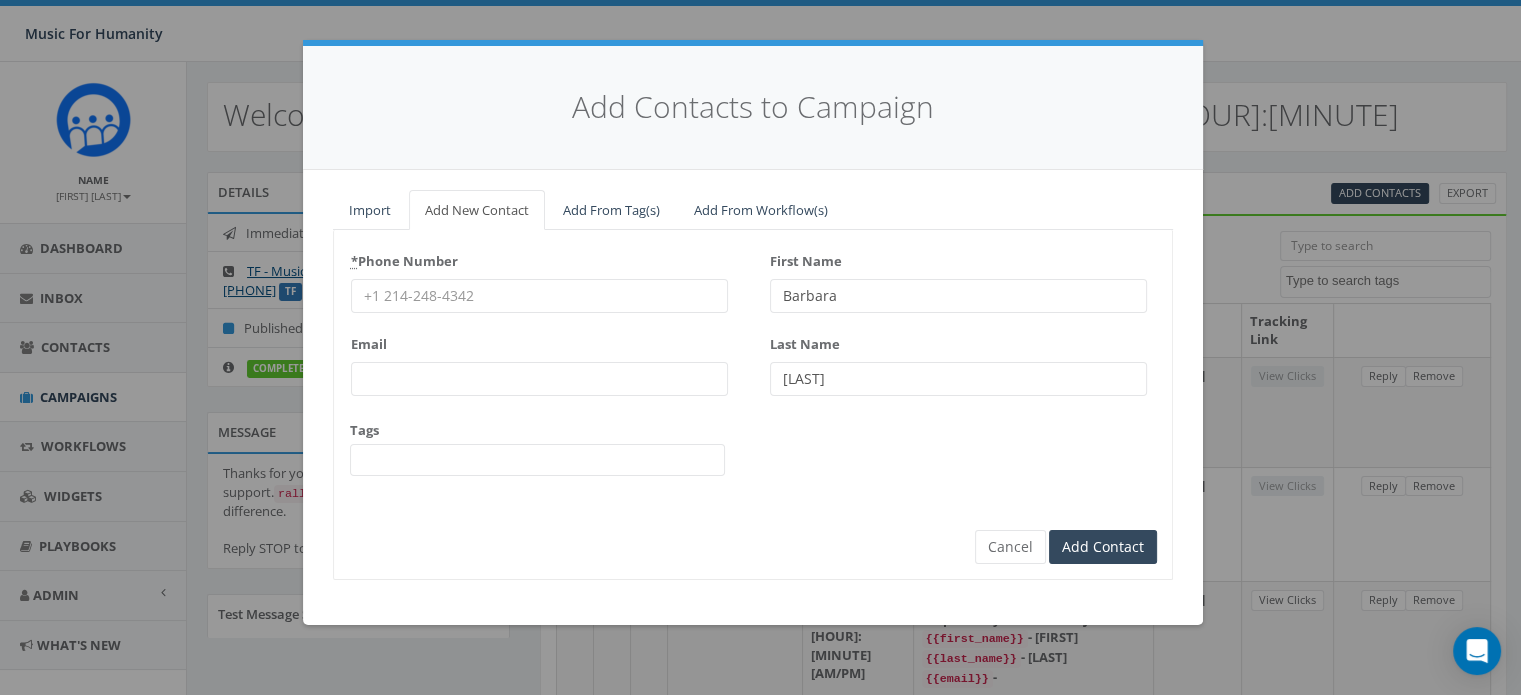 click on "*   Phone Number" at bounding box center [539, 296] 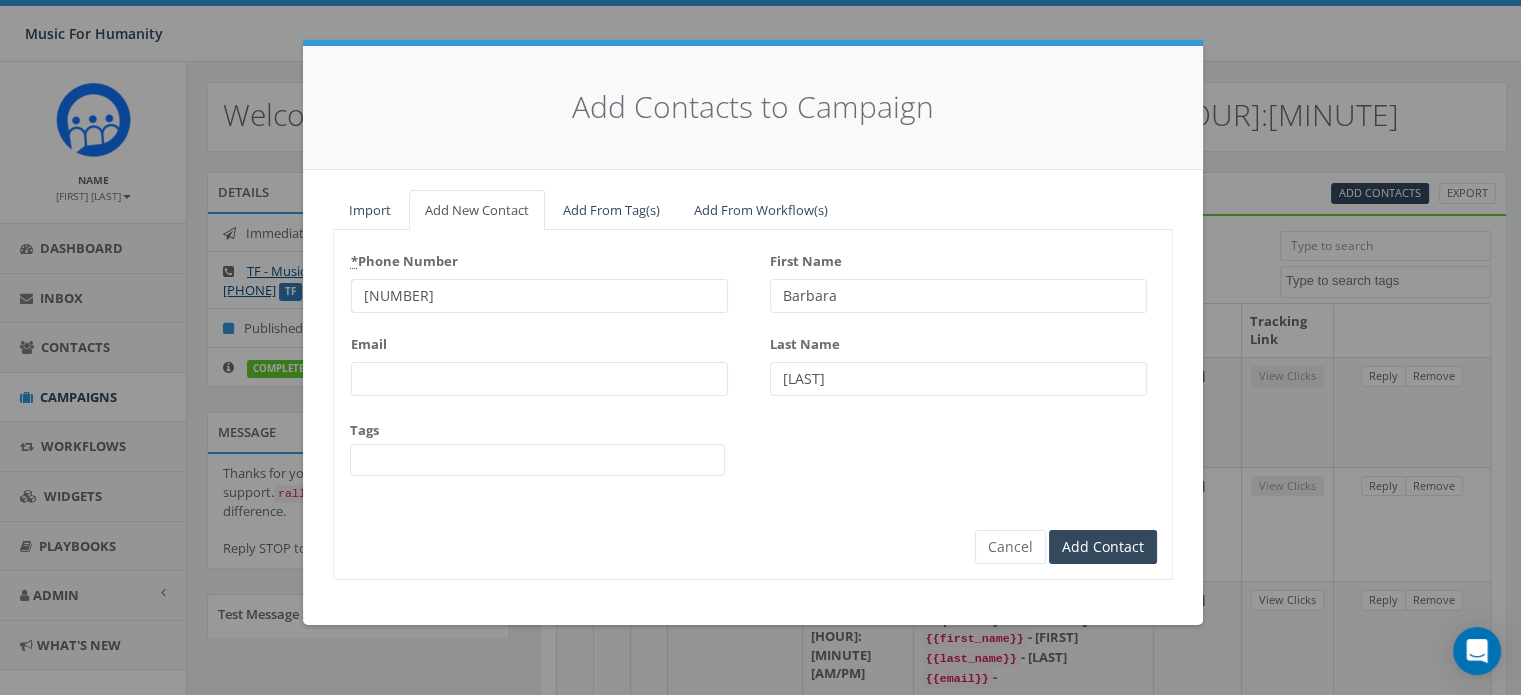 type on "[NUMBER]" 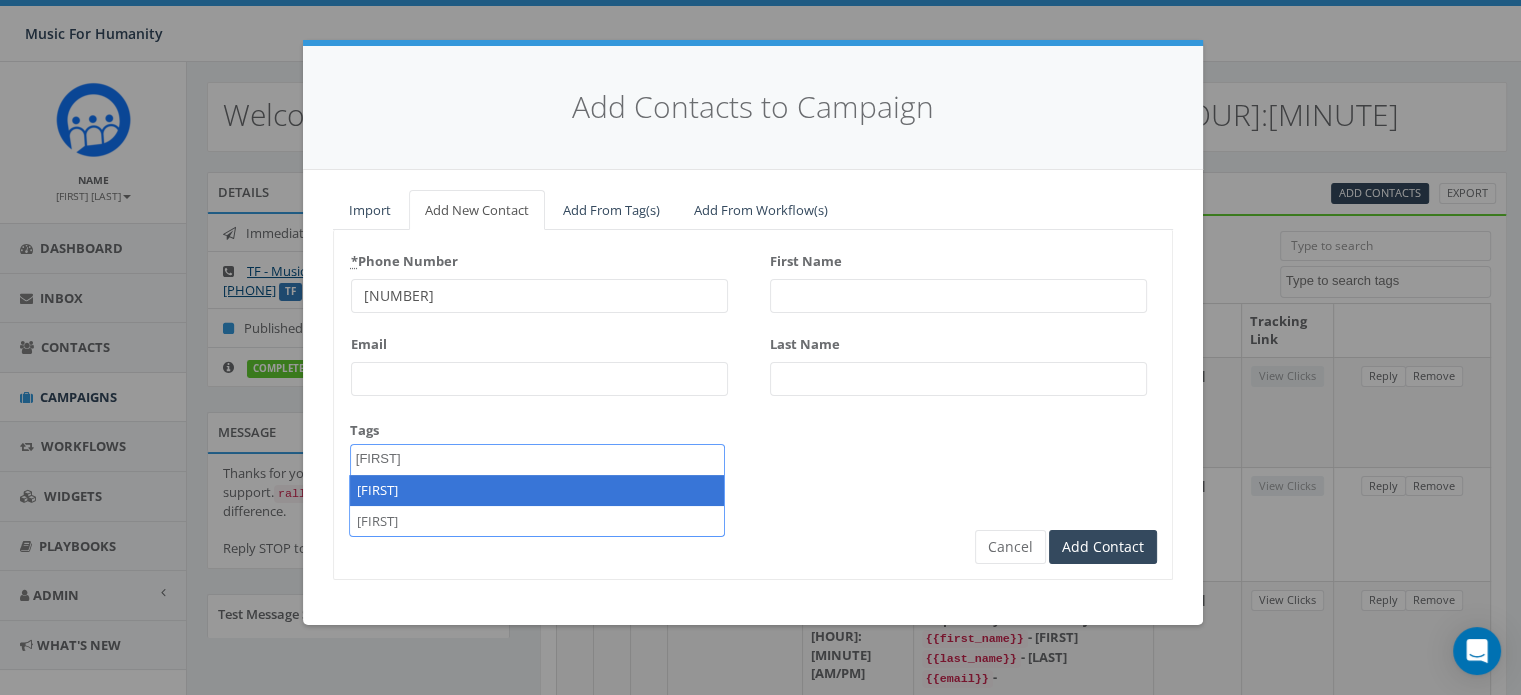 type on "[FIRST]" 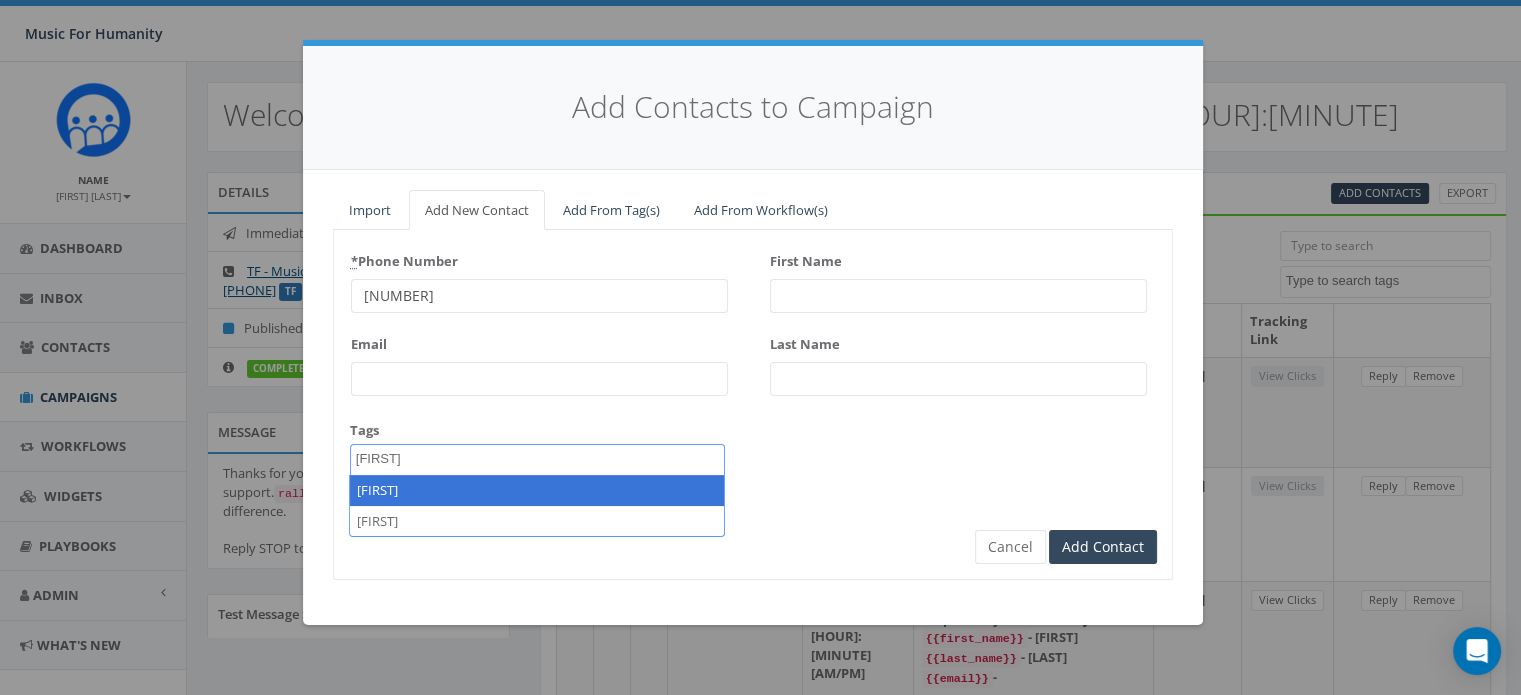 select on "[FIRST]" 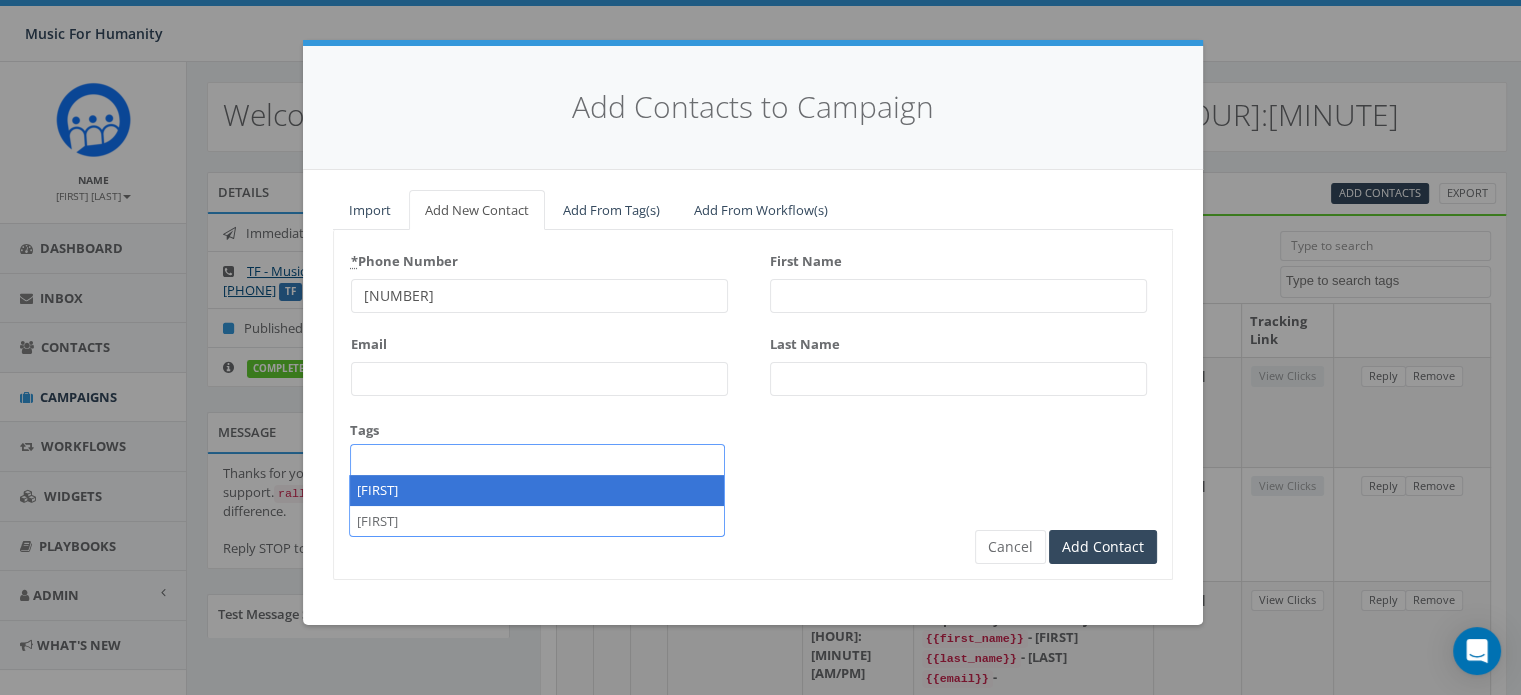 scroll, scrollTop: 167, scrollLeft: 0, axis: vertical 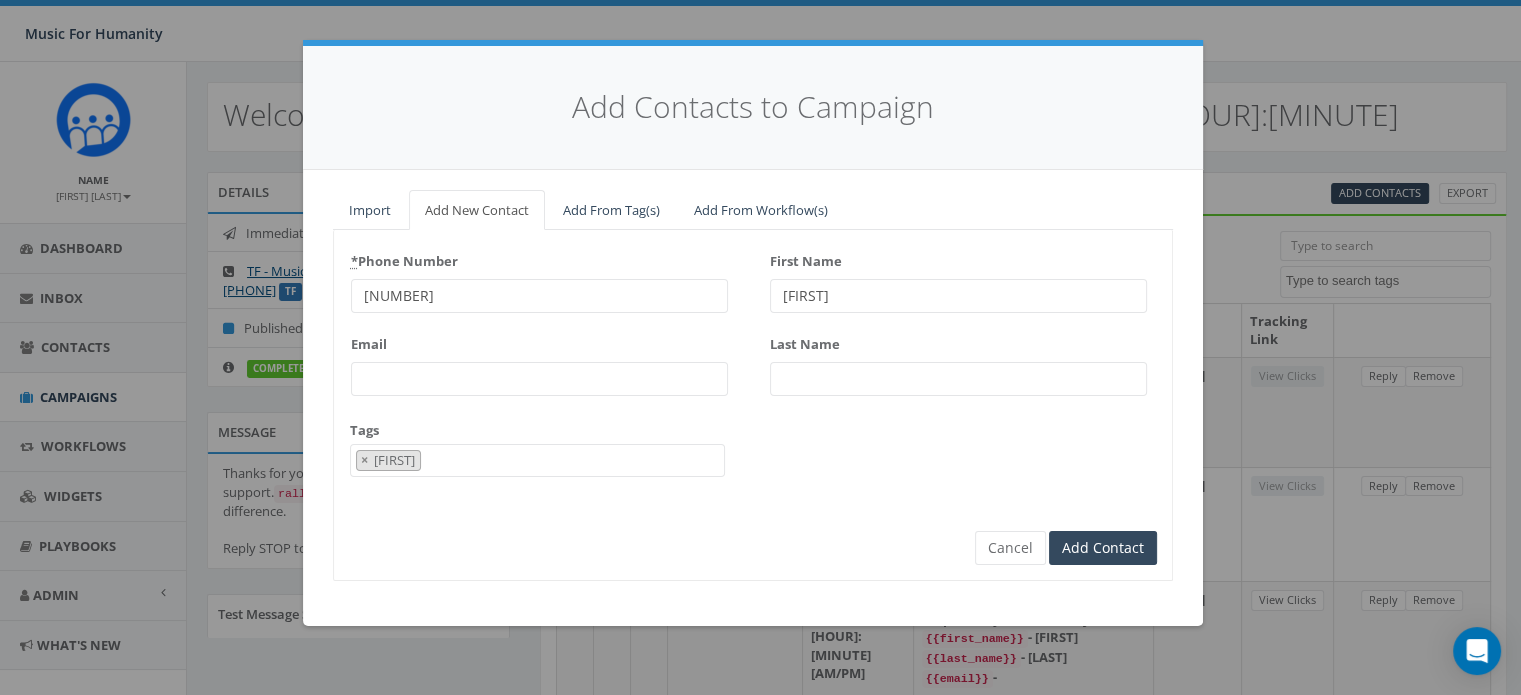 type on "[FIRST]" 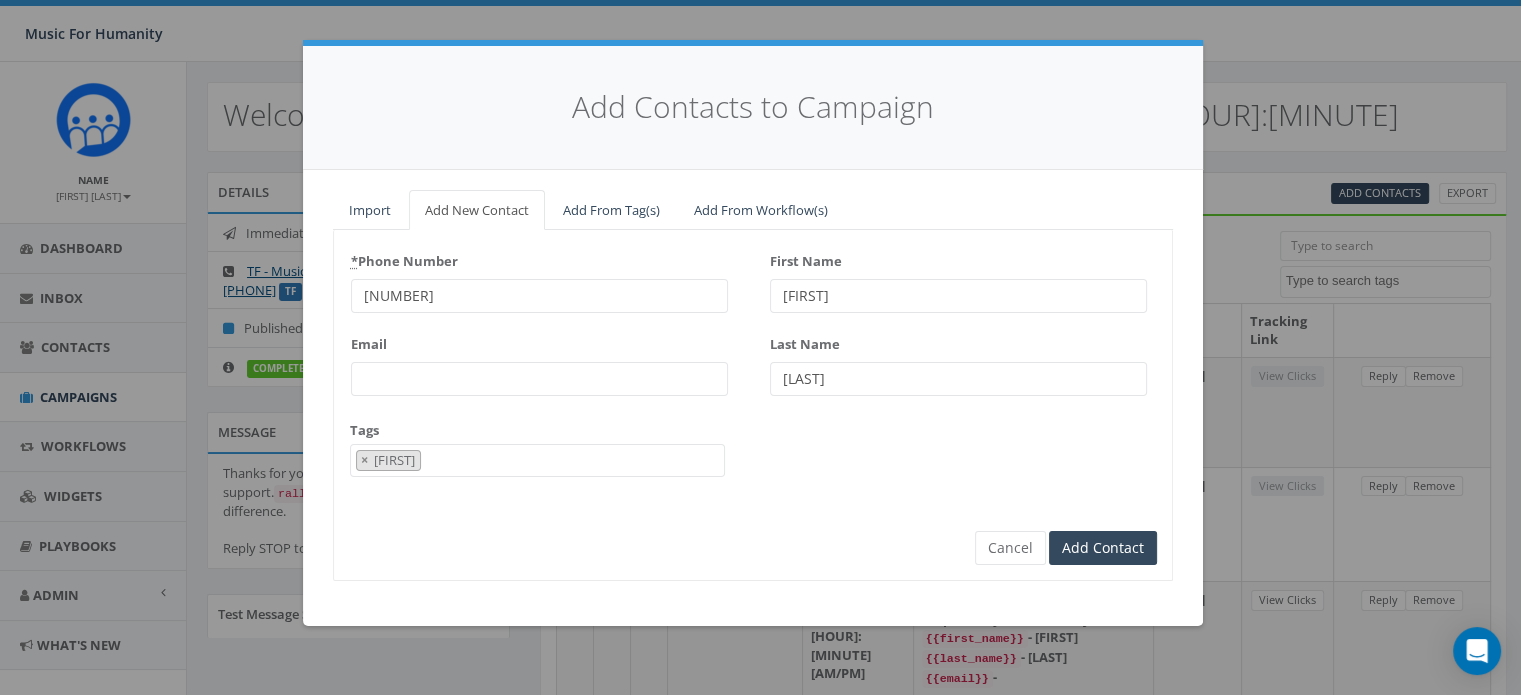 type on "[LAST]" 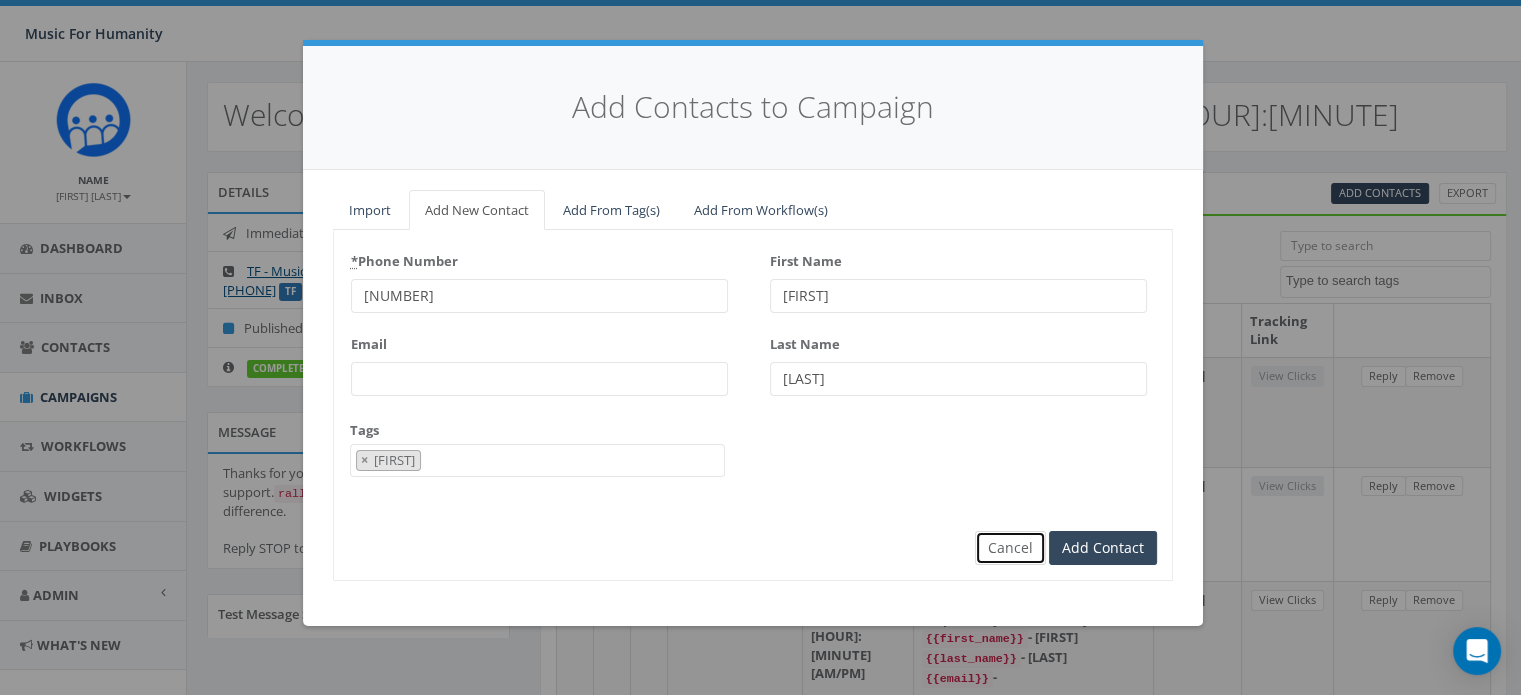 type 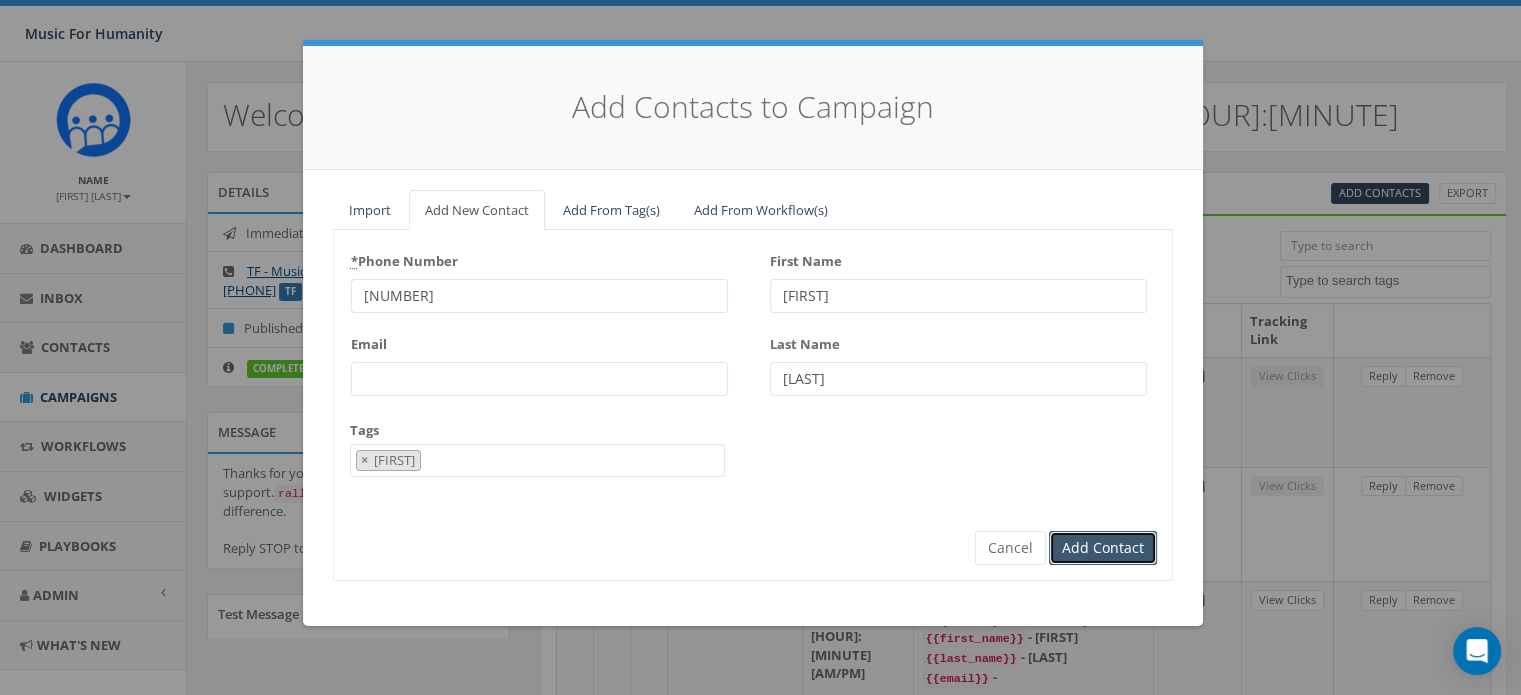 click on "Add Contact" at bounding box center [1103, 548] 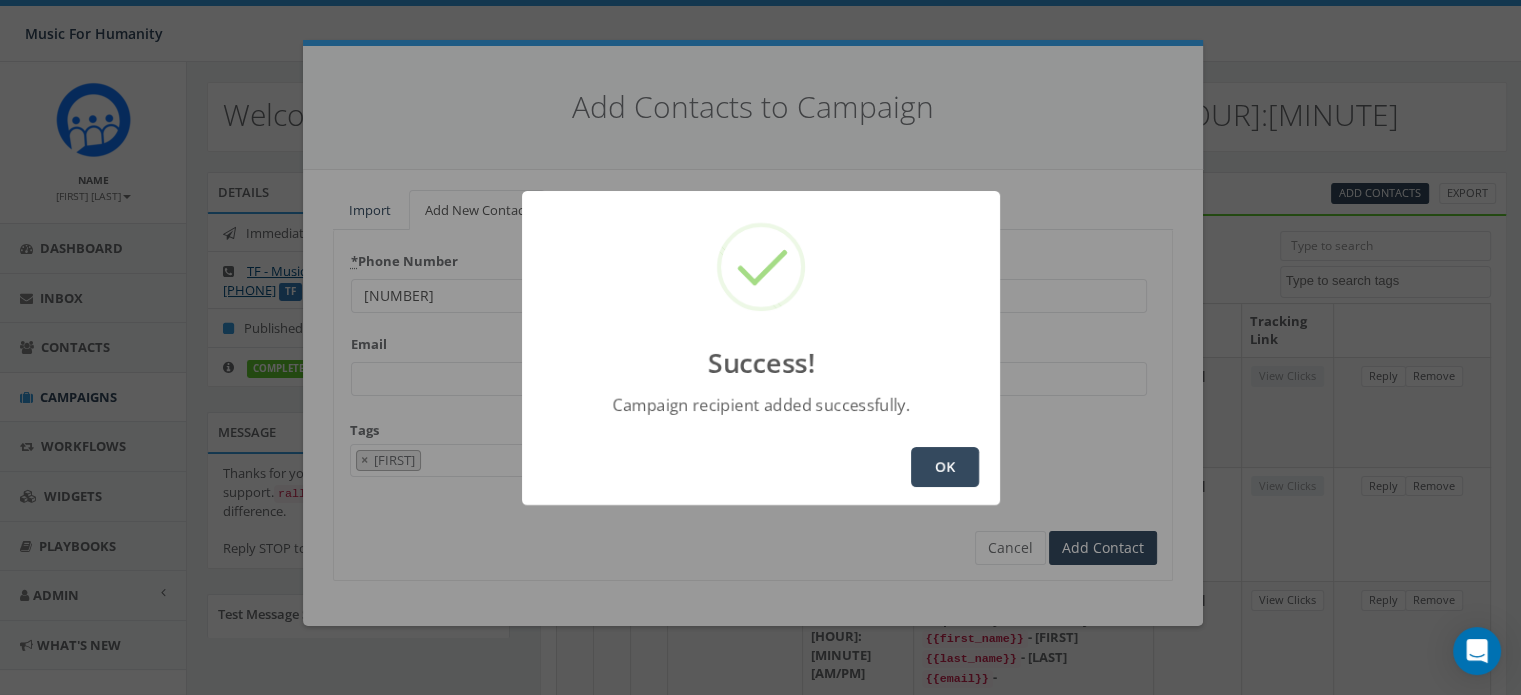 click on "OK" at bounding box center [945, 467] 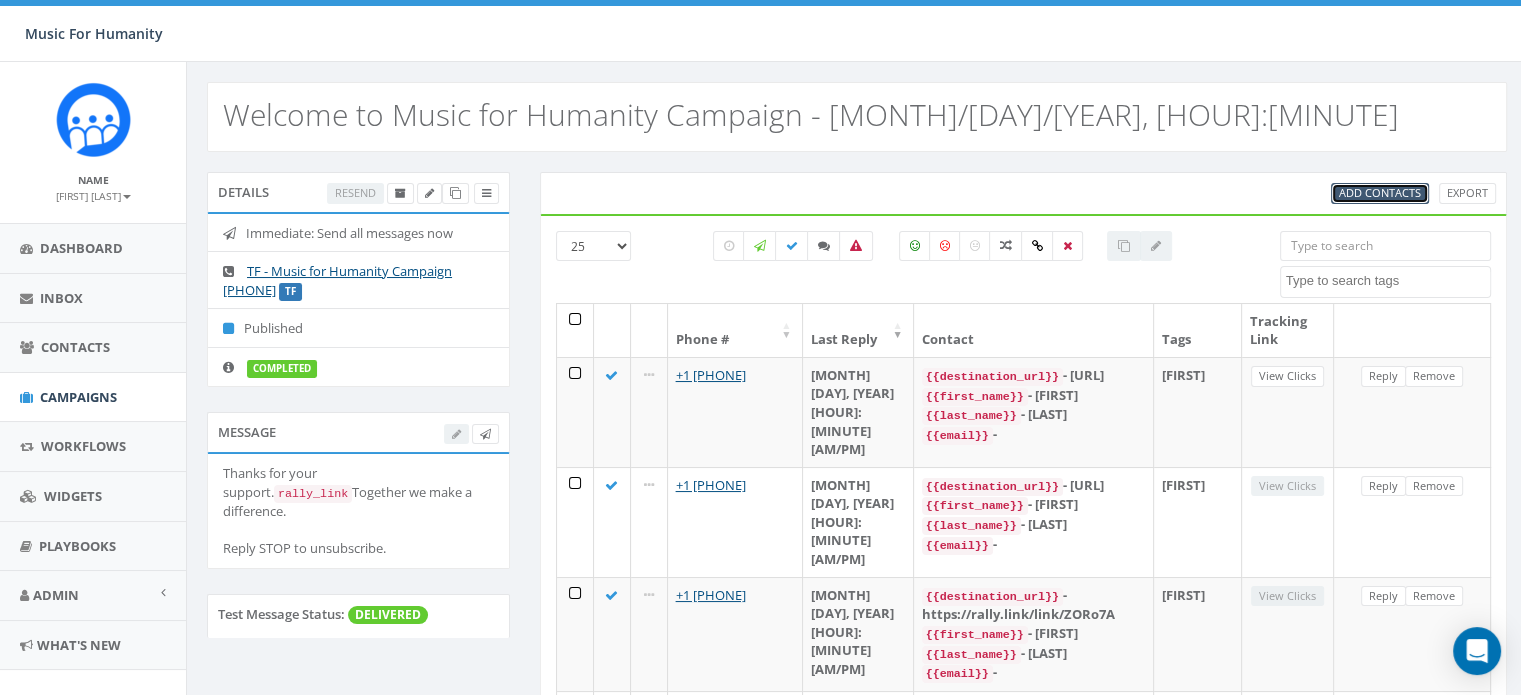 click on "Add Contacts" at bounding box center (1380, 192) 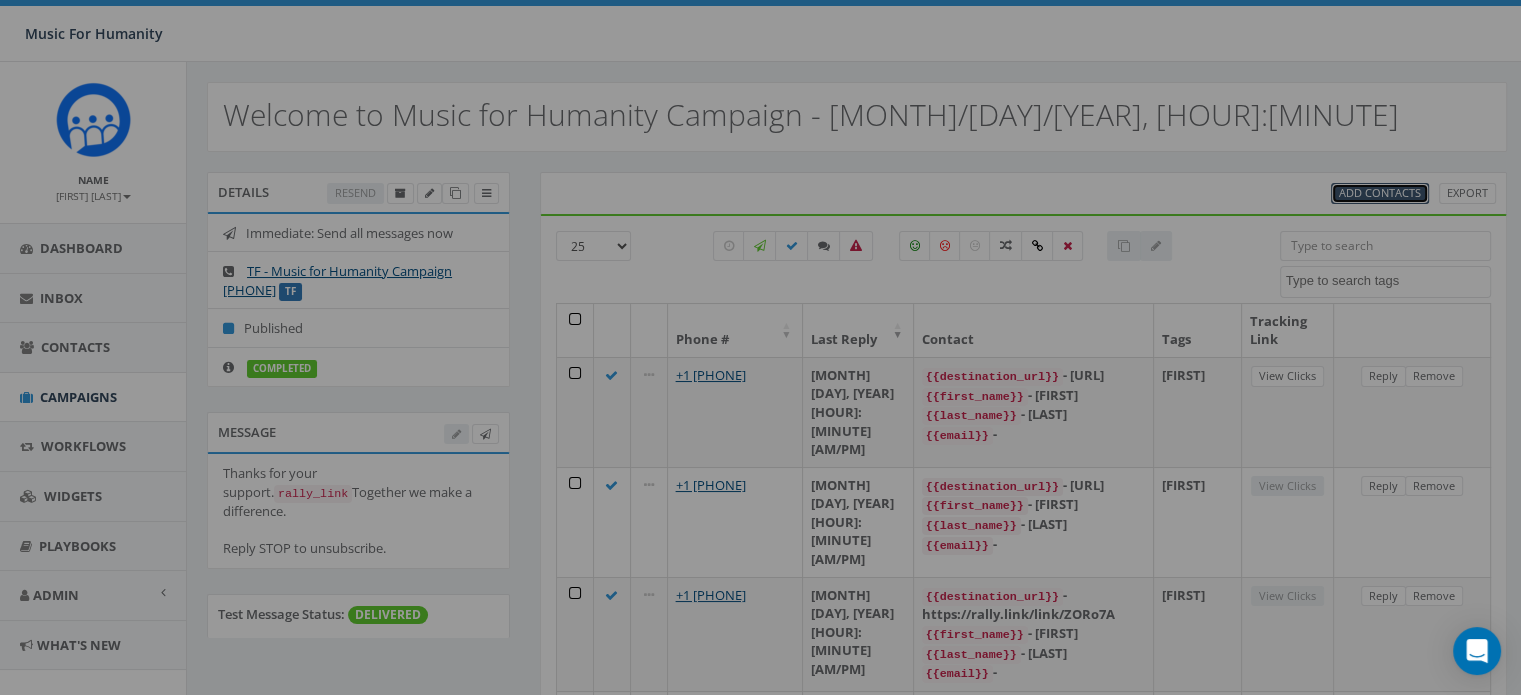 select 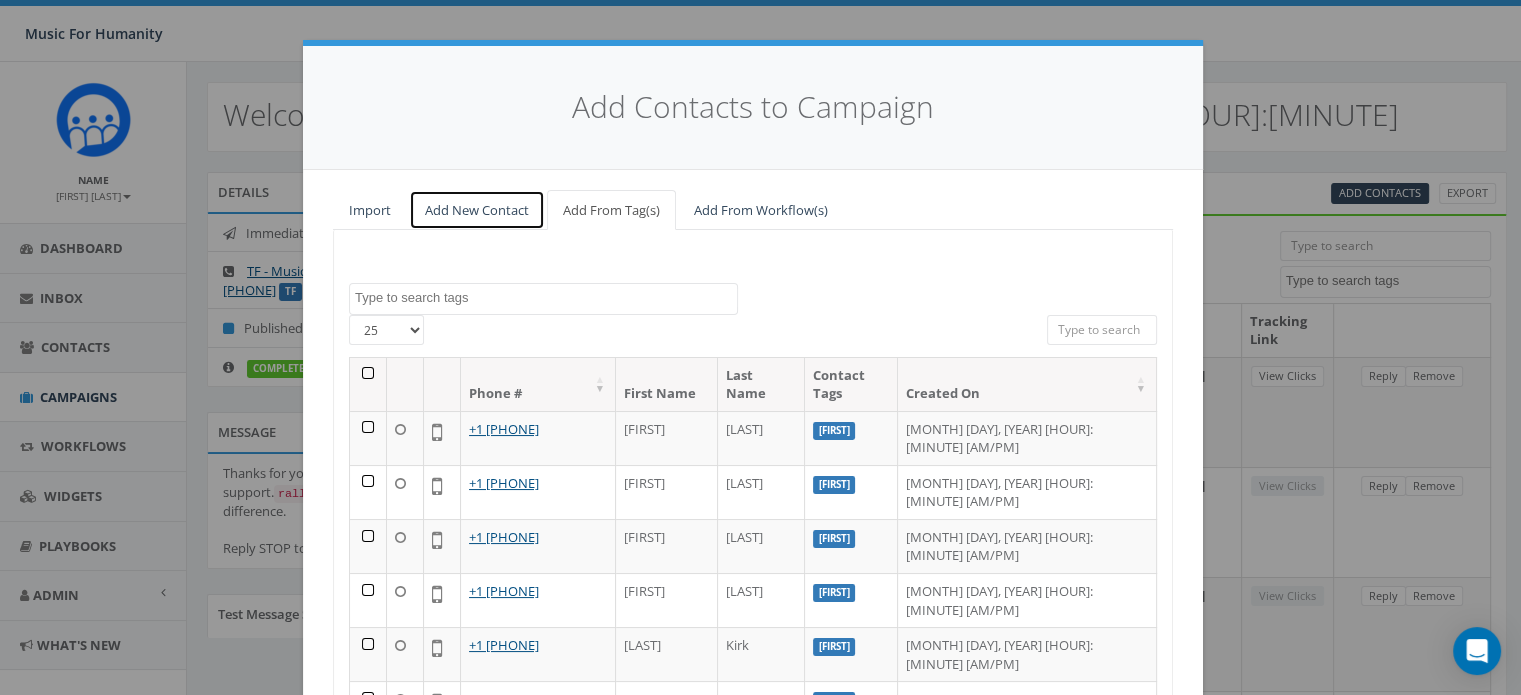 click on "Add New Contact" at bounding box center (477, 210) 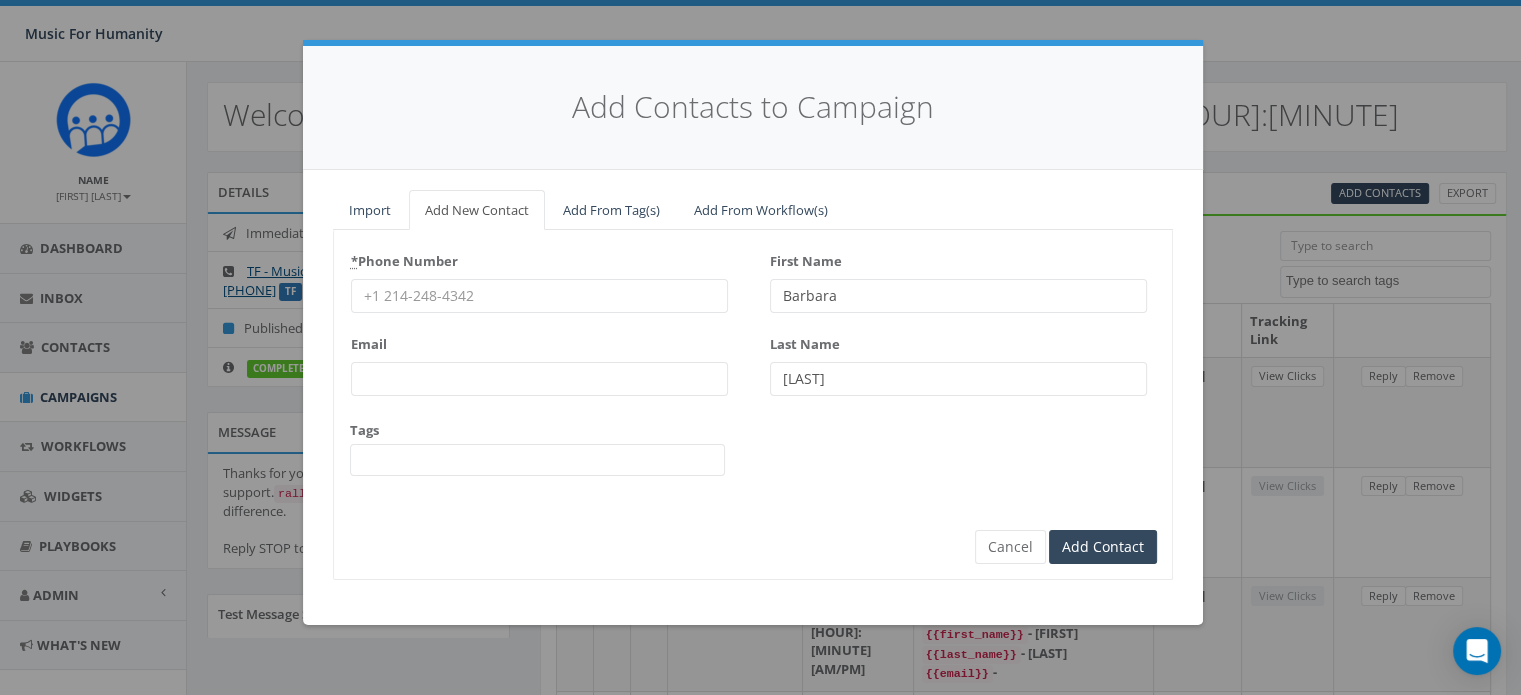 click on "*   Phone Number" at bounding box center [539, 296] 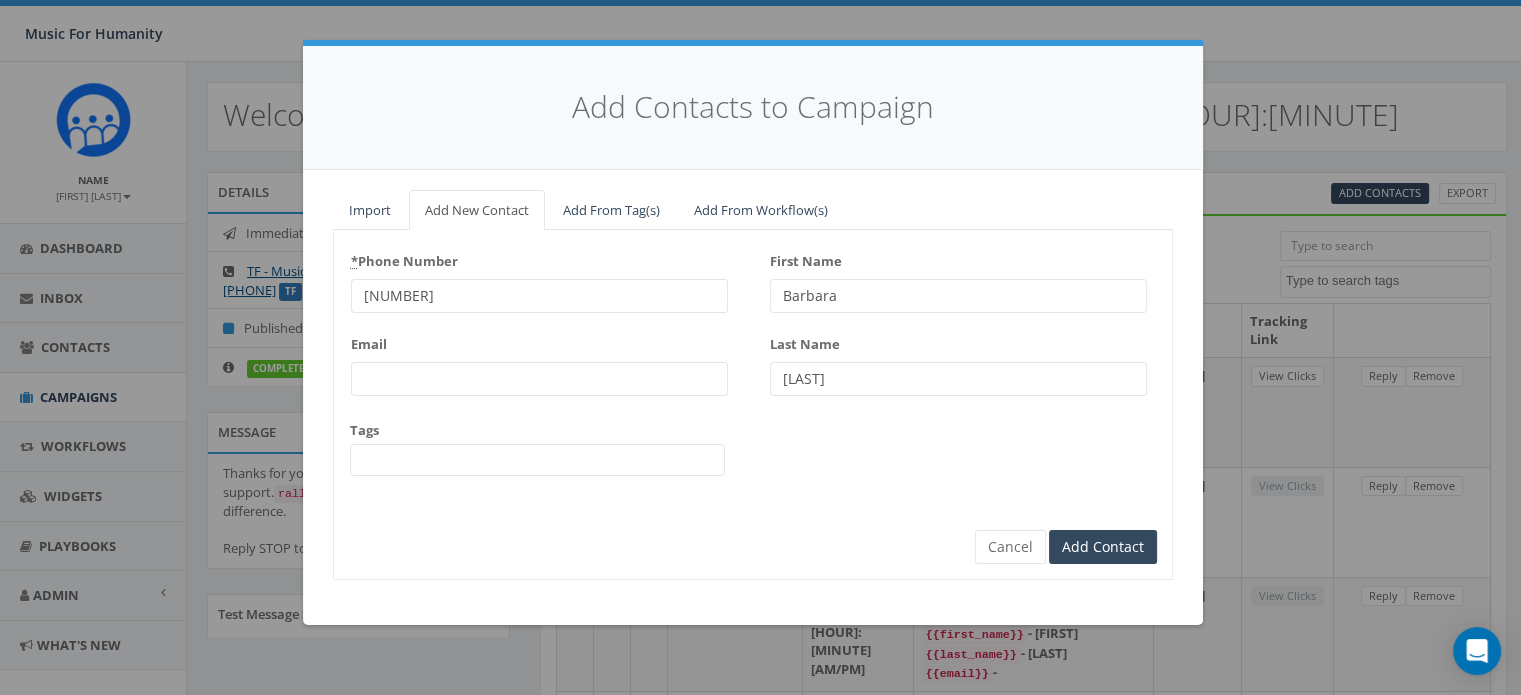type on "[NUMBER]" 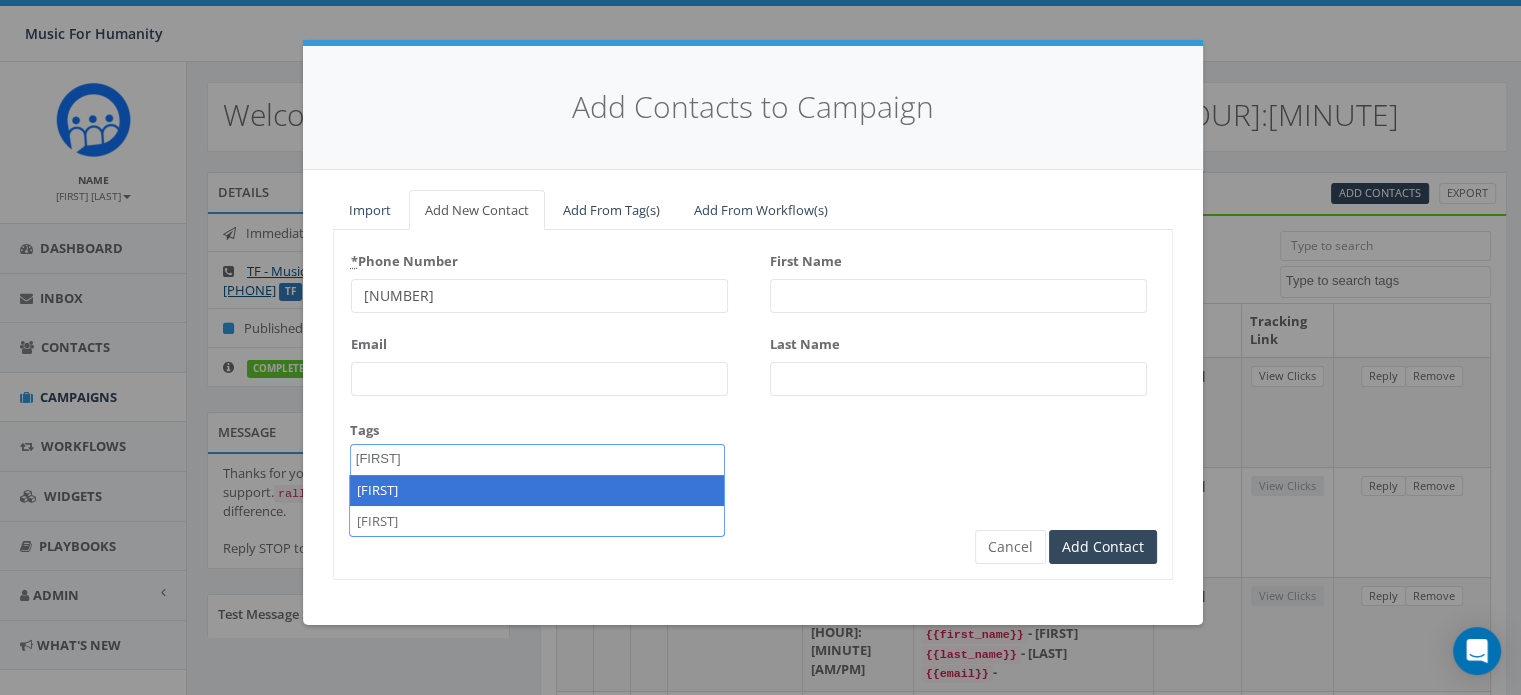 type on "[FIRST]" 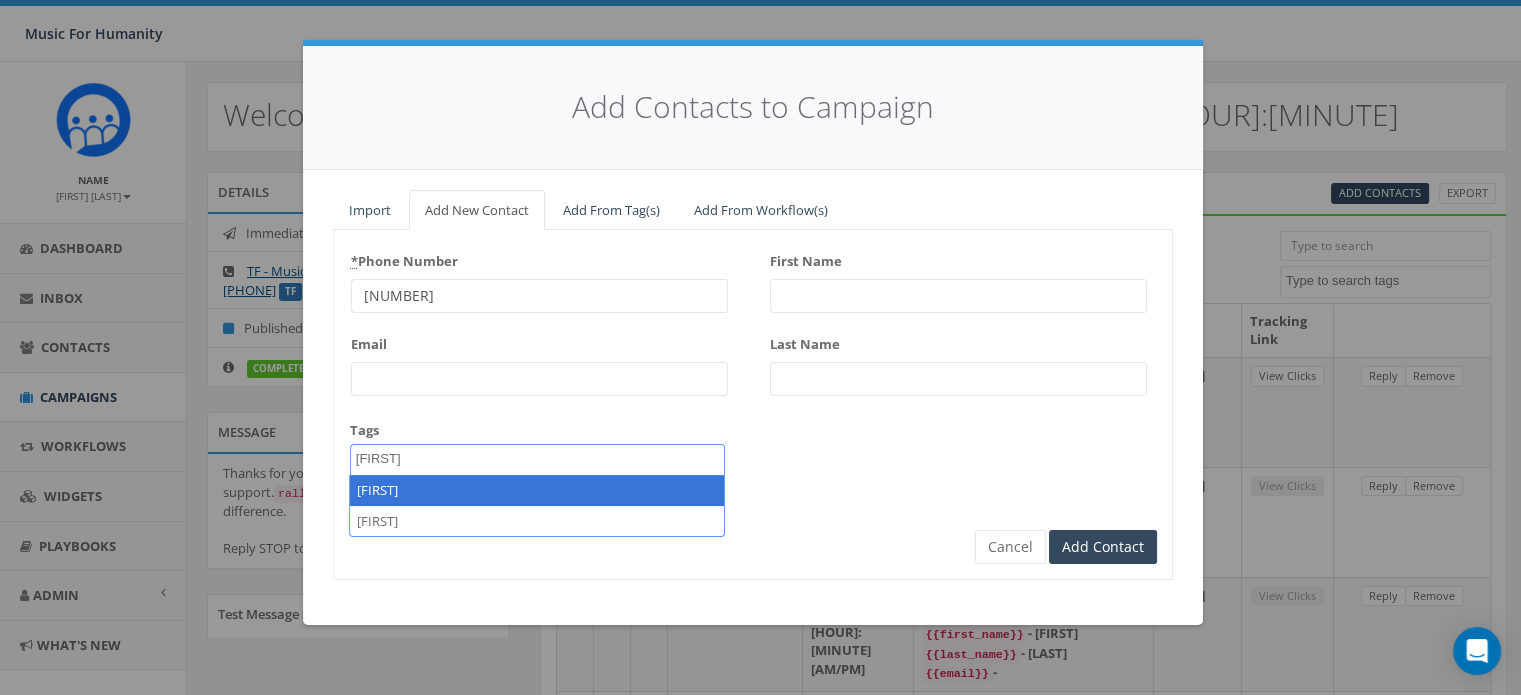 select on "[FIRST]" 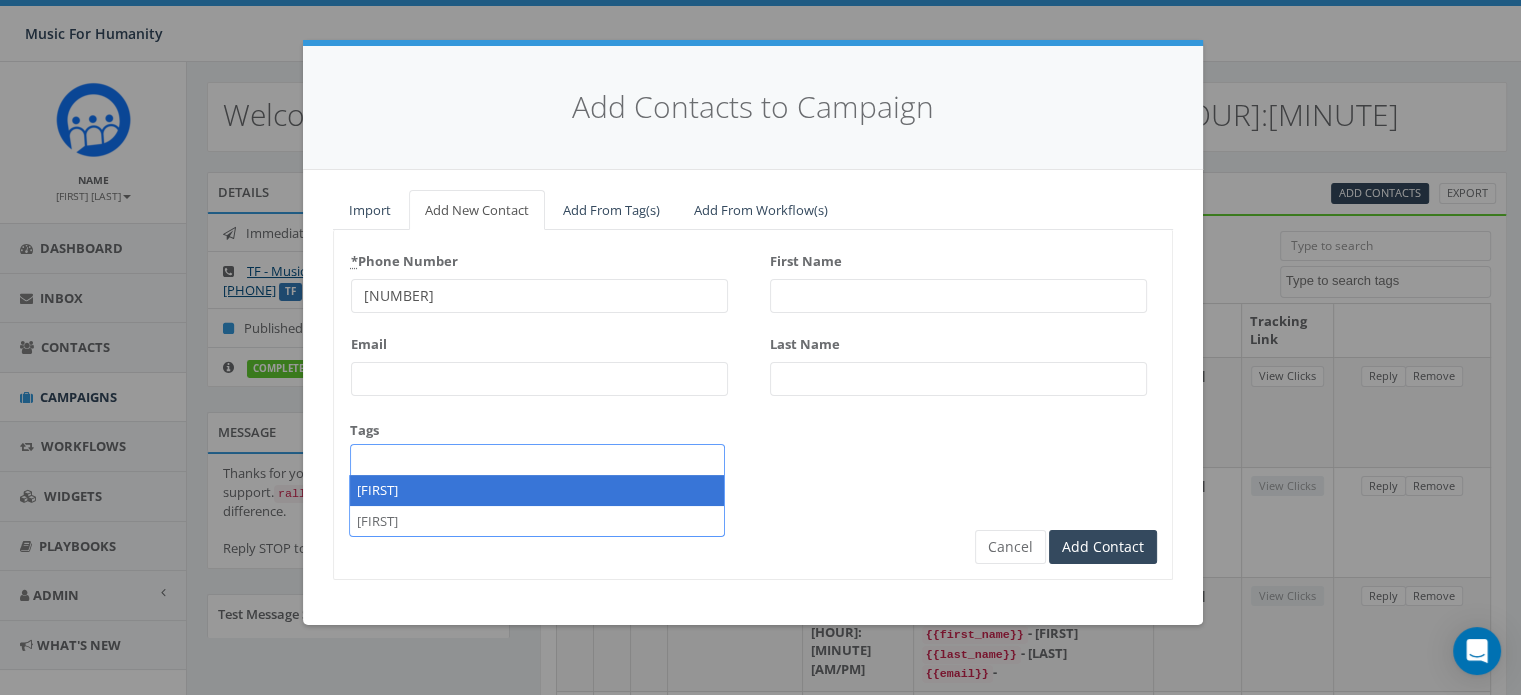 scroll, scrollTop: 167, scrollLeft: 0, axis: vertical 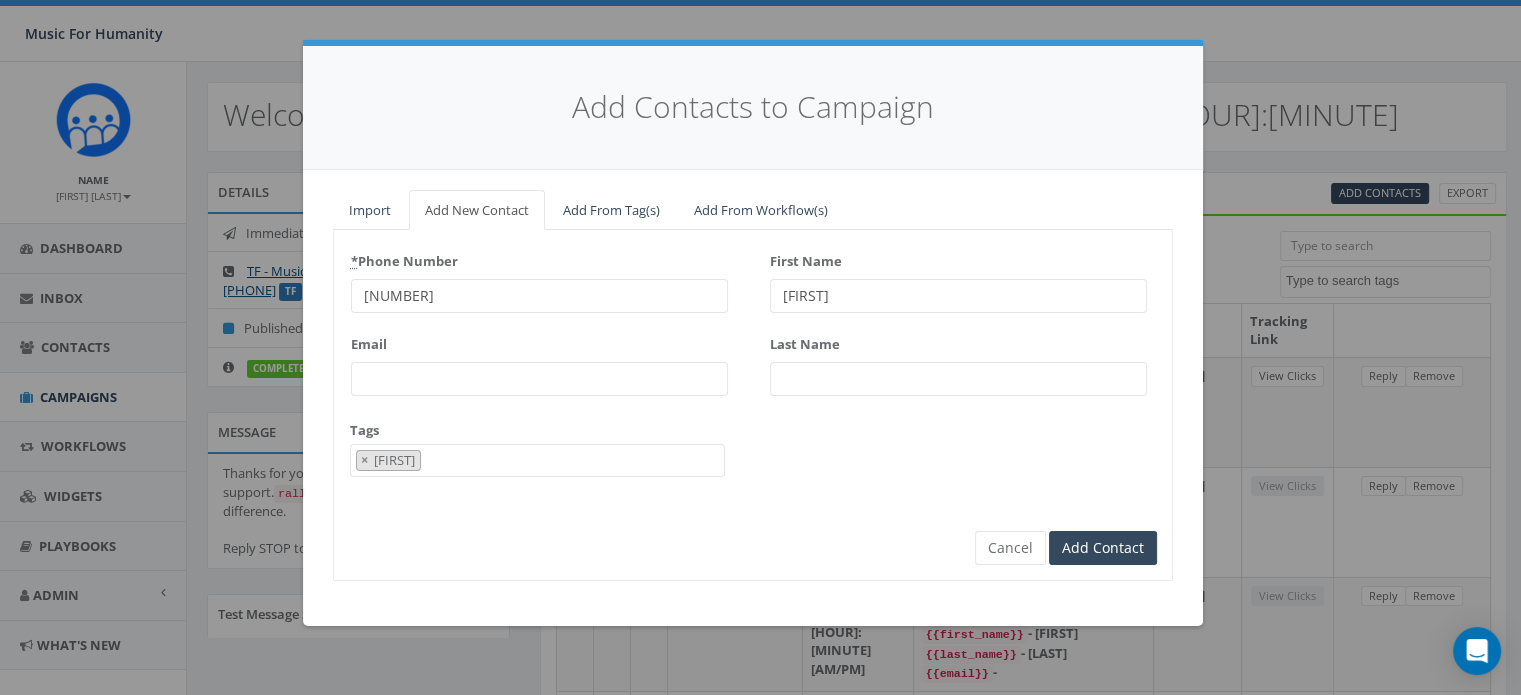 type on "[FIRST]" 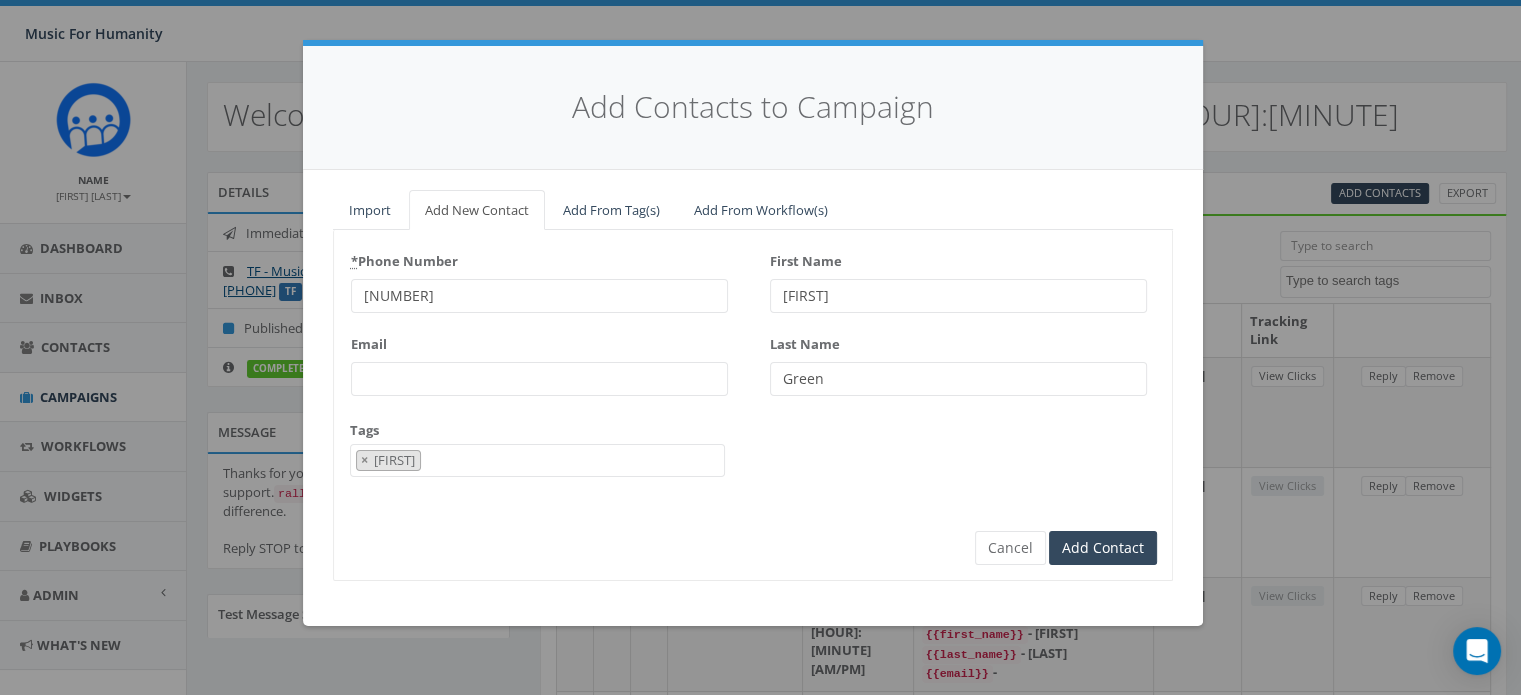 type on "Green" 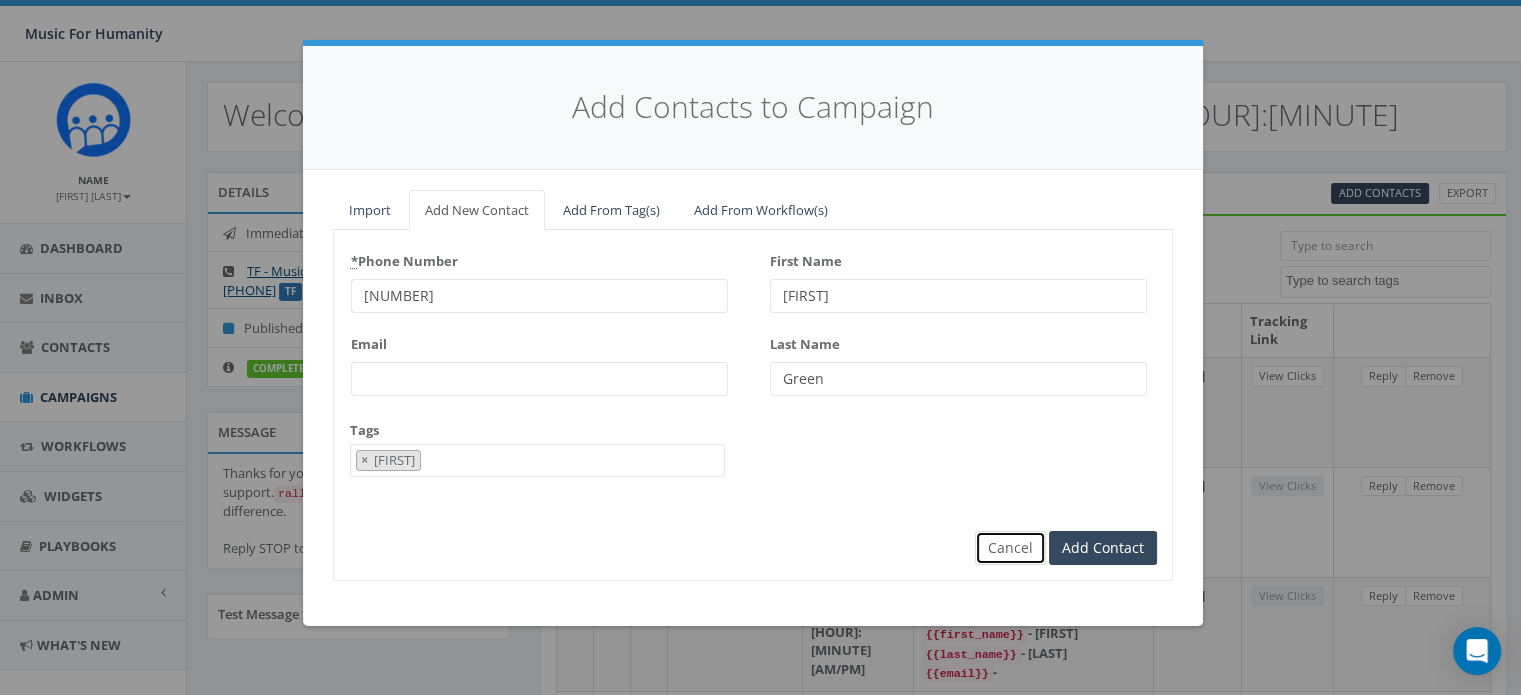 type 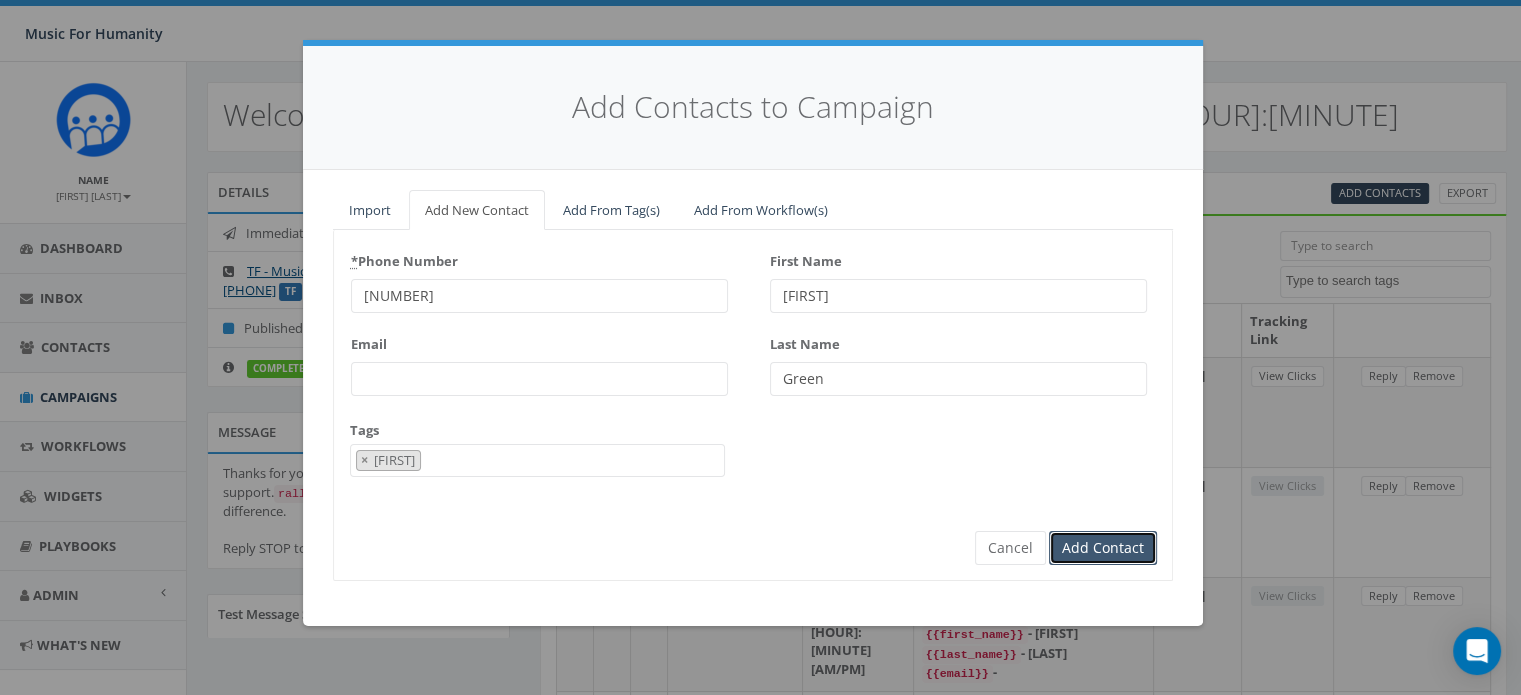 click on "Add Contact" at bounding box center (1103, 548) 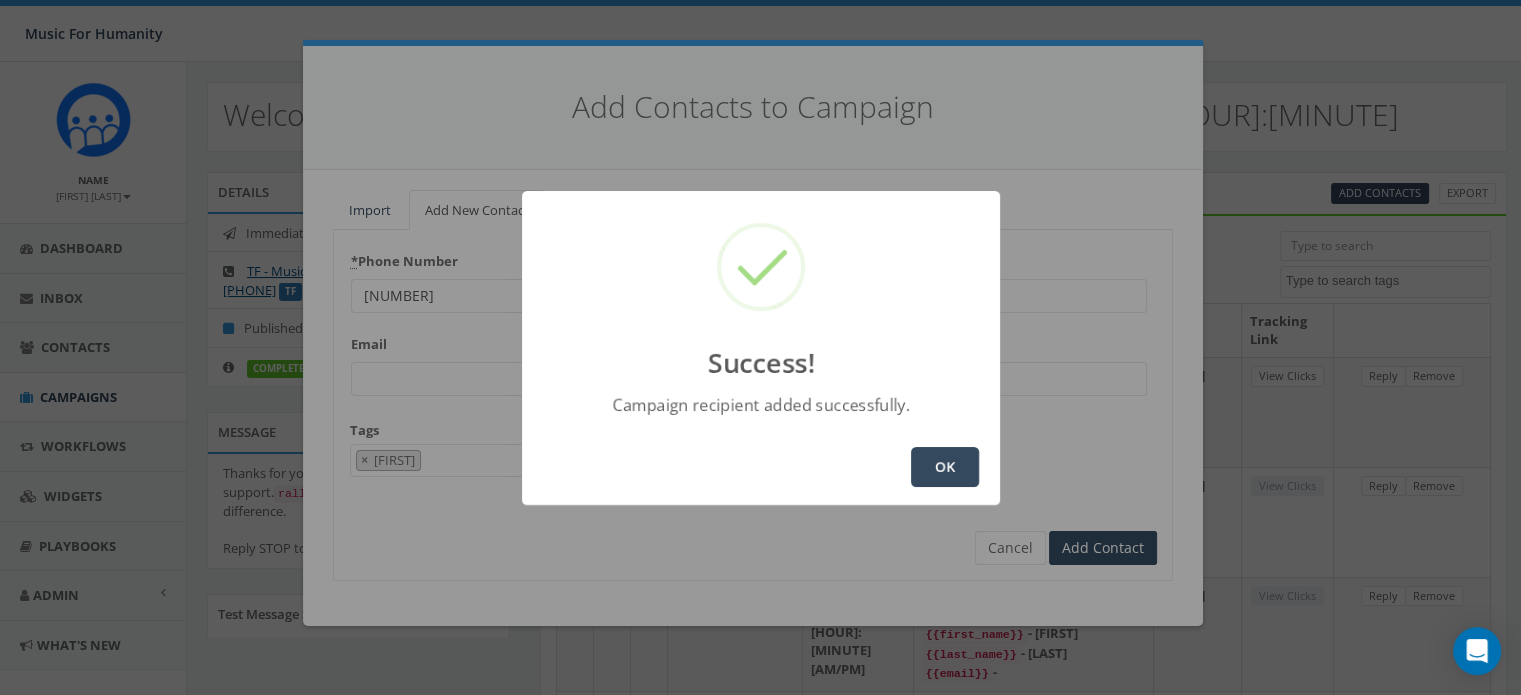 click on "OK" at bounding box center (945, 467) 